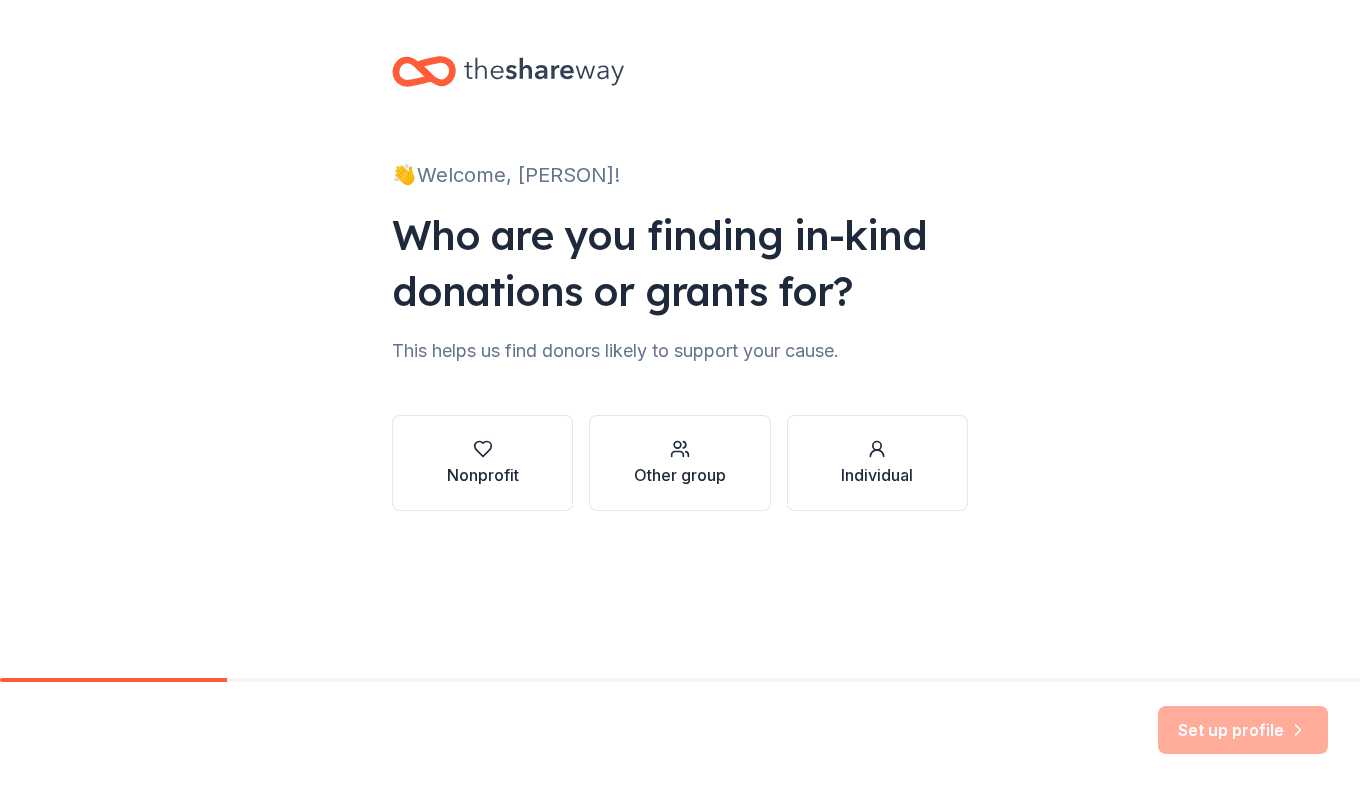 scroll, scrollTop: 0, scrollLeft: 0, axis: both 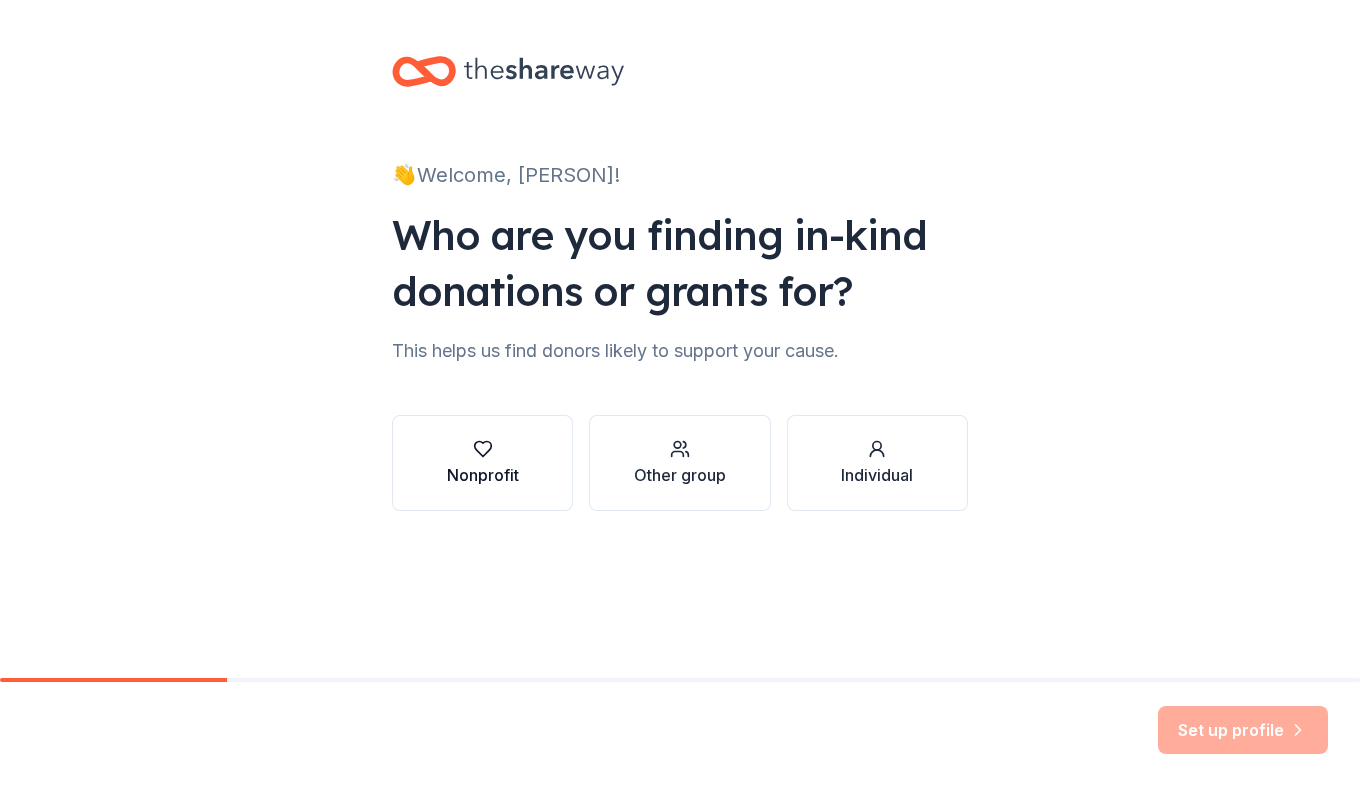 click at bounding box center [483, 449] 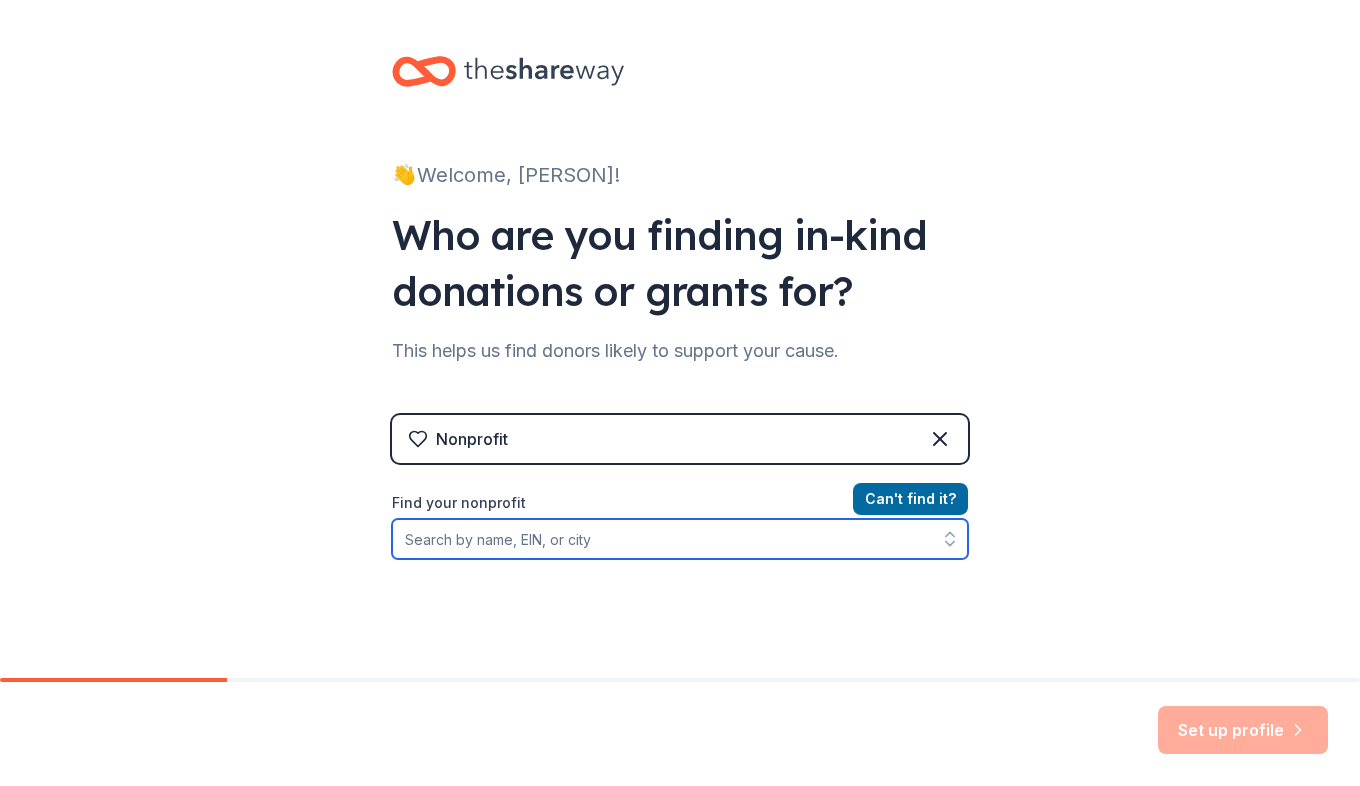 click on "Find your nonprofit" at bounding box center [680, 539] 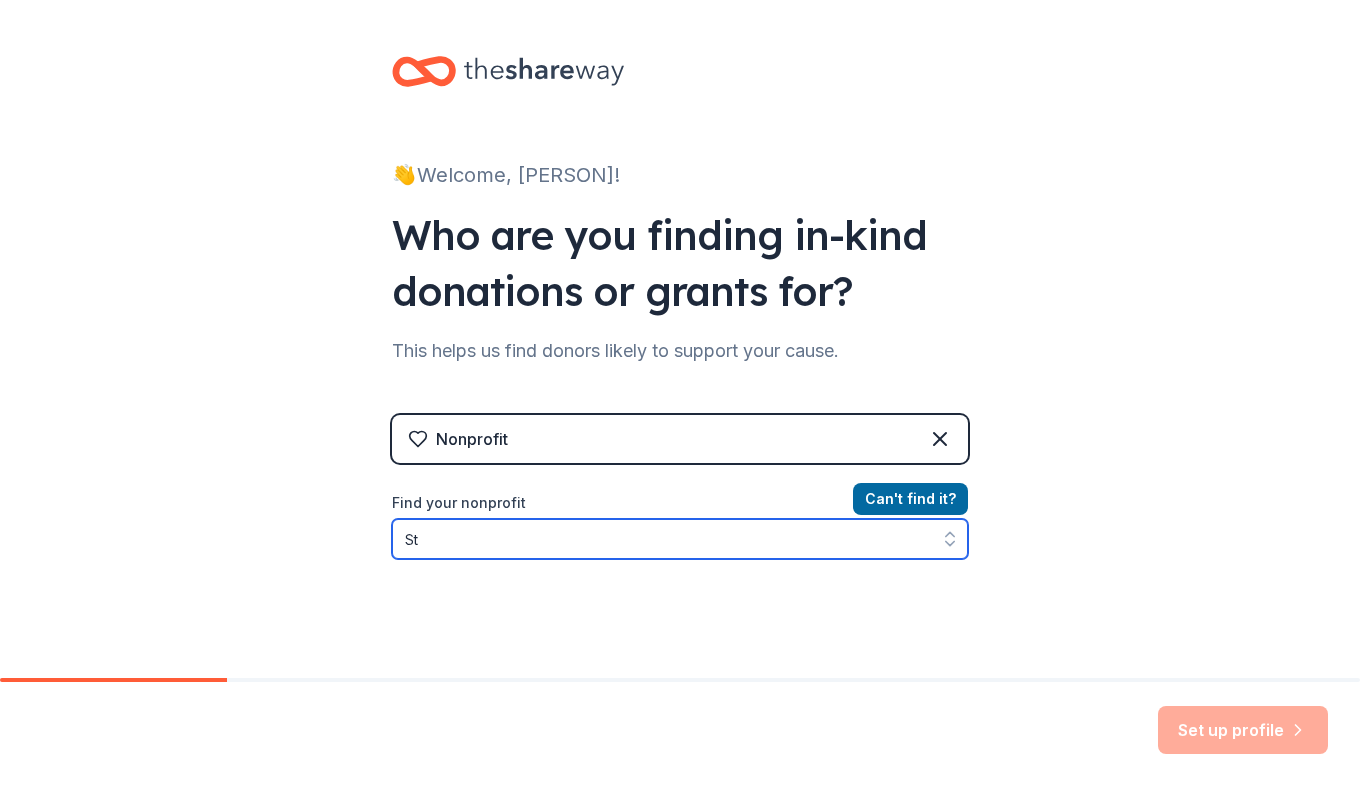 type on "S" 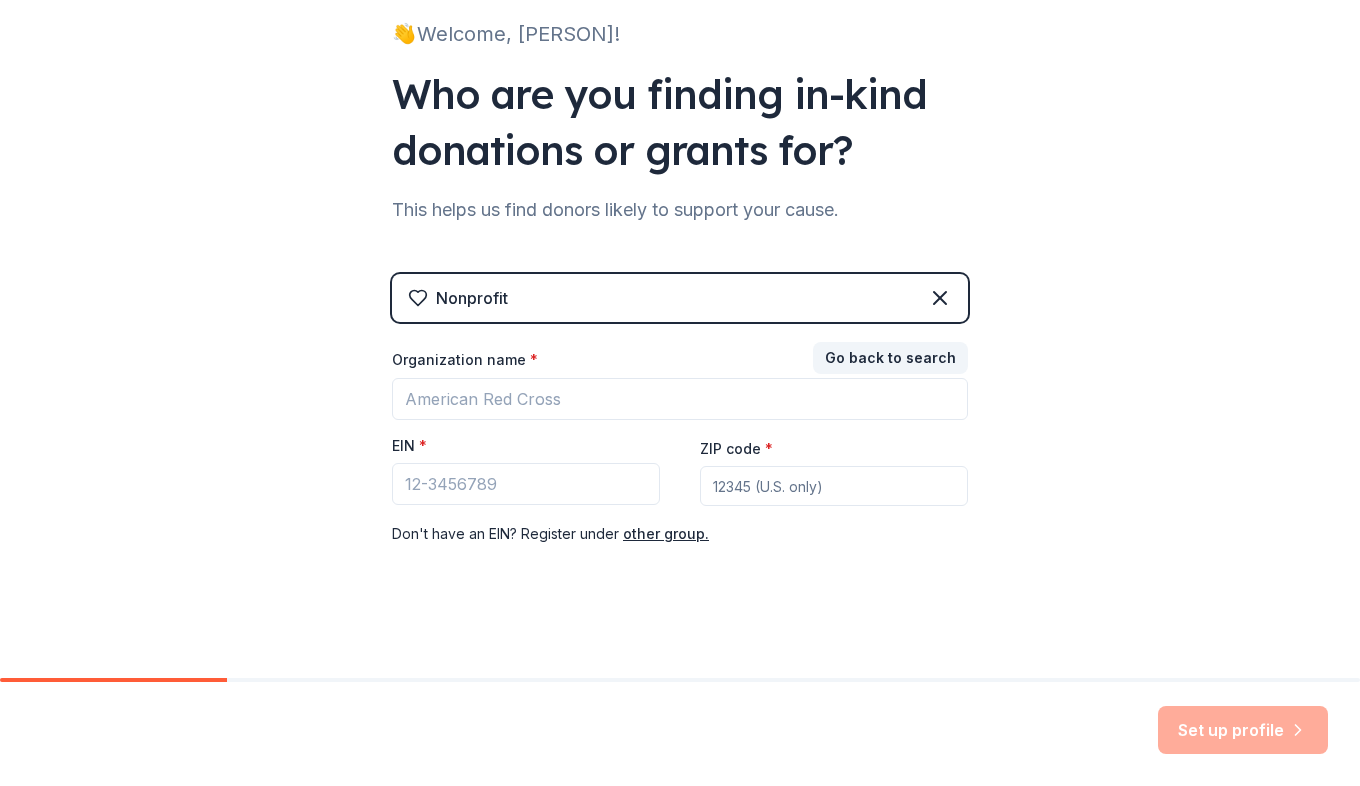 scroll, scrollTop: 145, scrollLeft: 0, axis: vertical 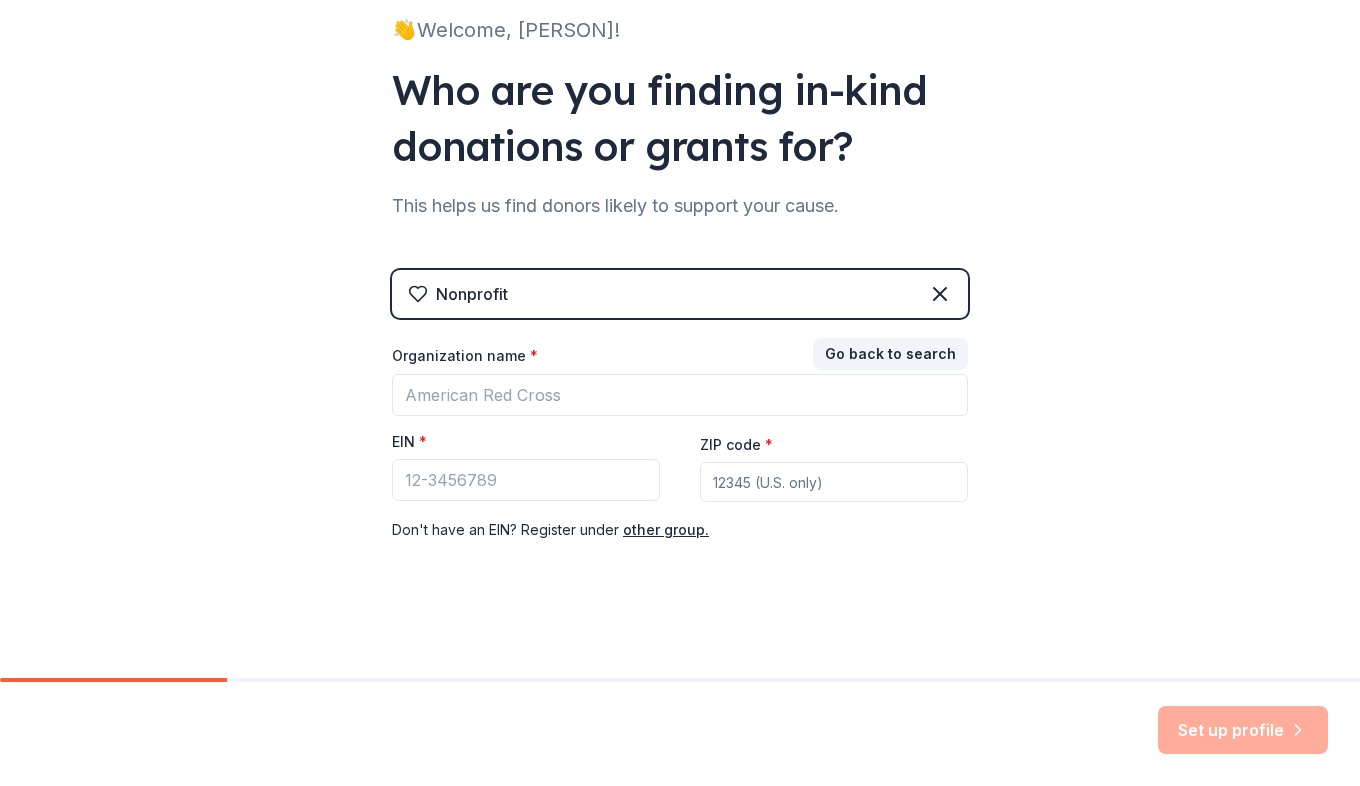 click on "Nonprofit" at bounding box center (680, 294) 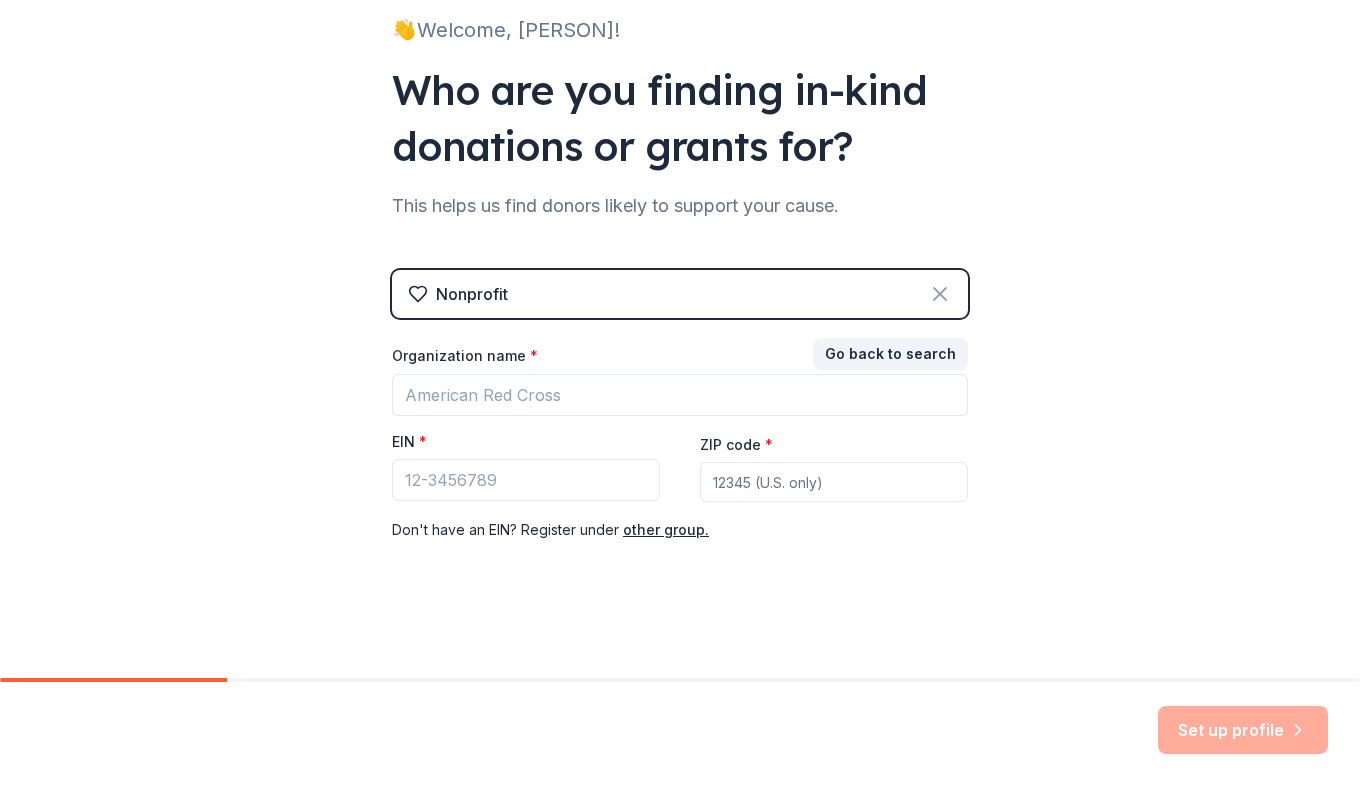 click 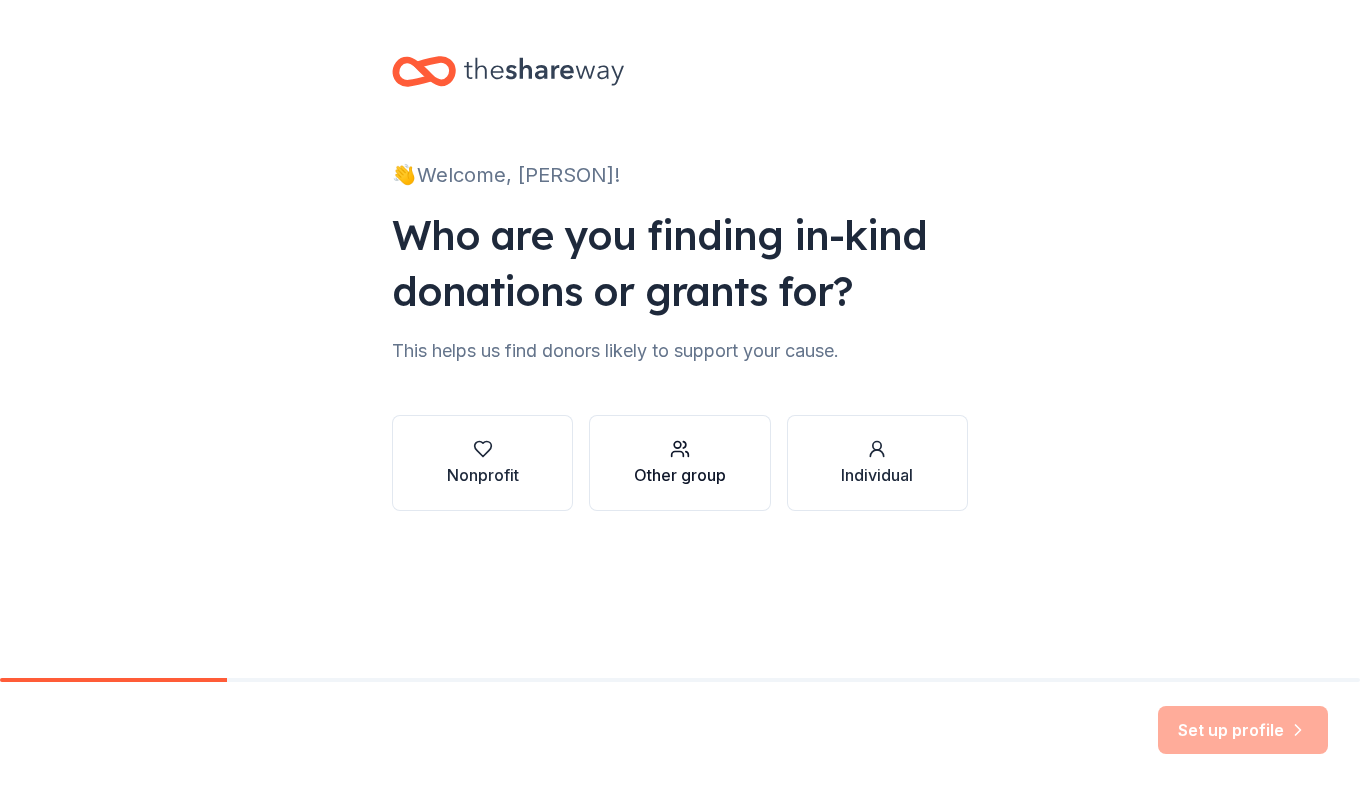 click 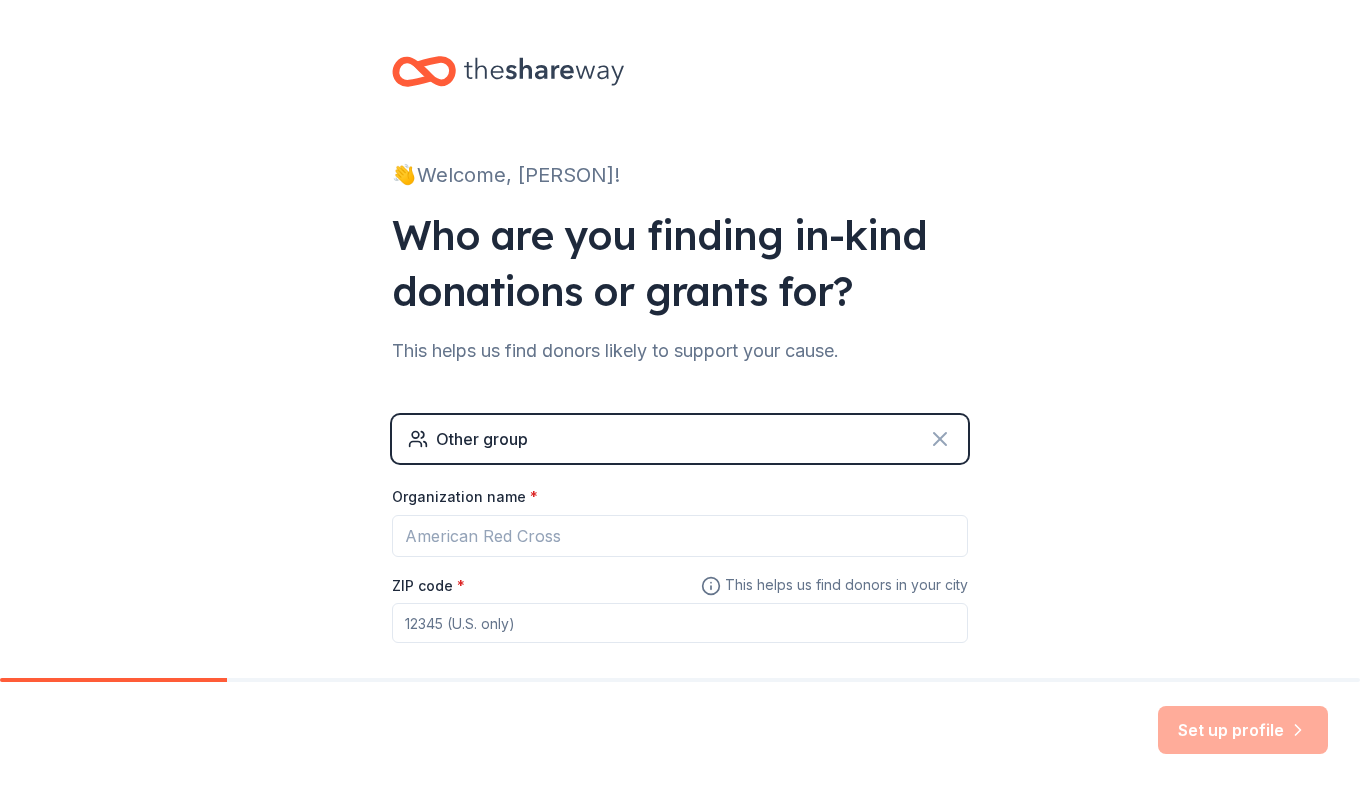 click 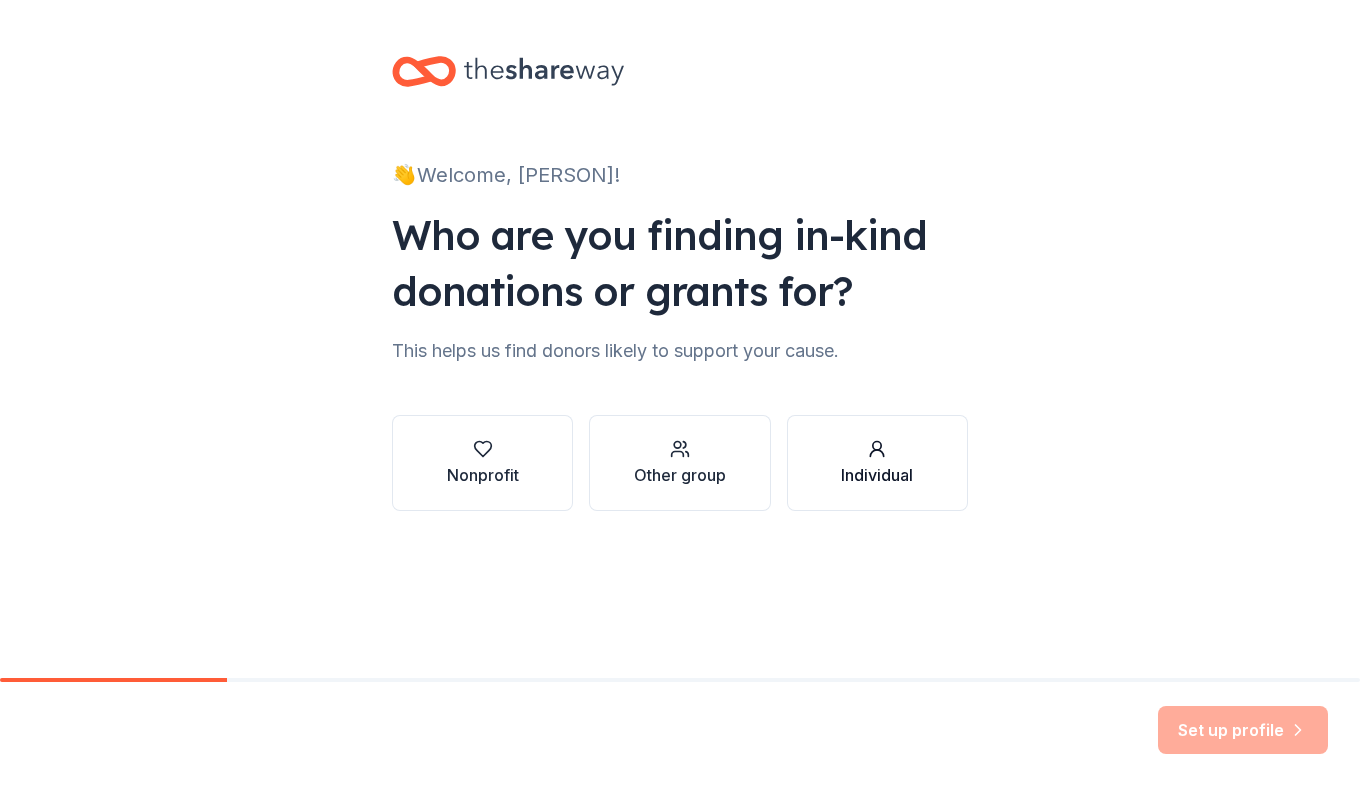 click on "Individual" at bounding box center (877, 463) 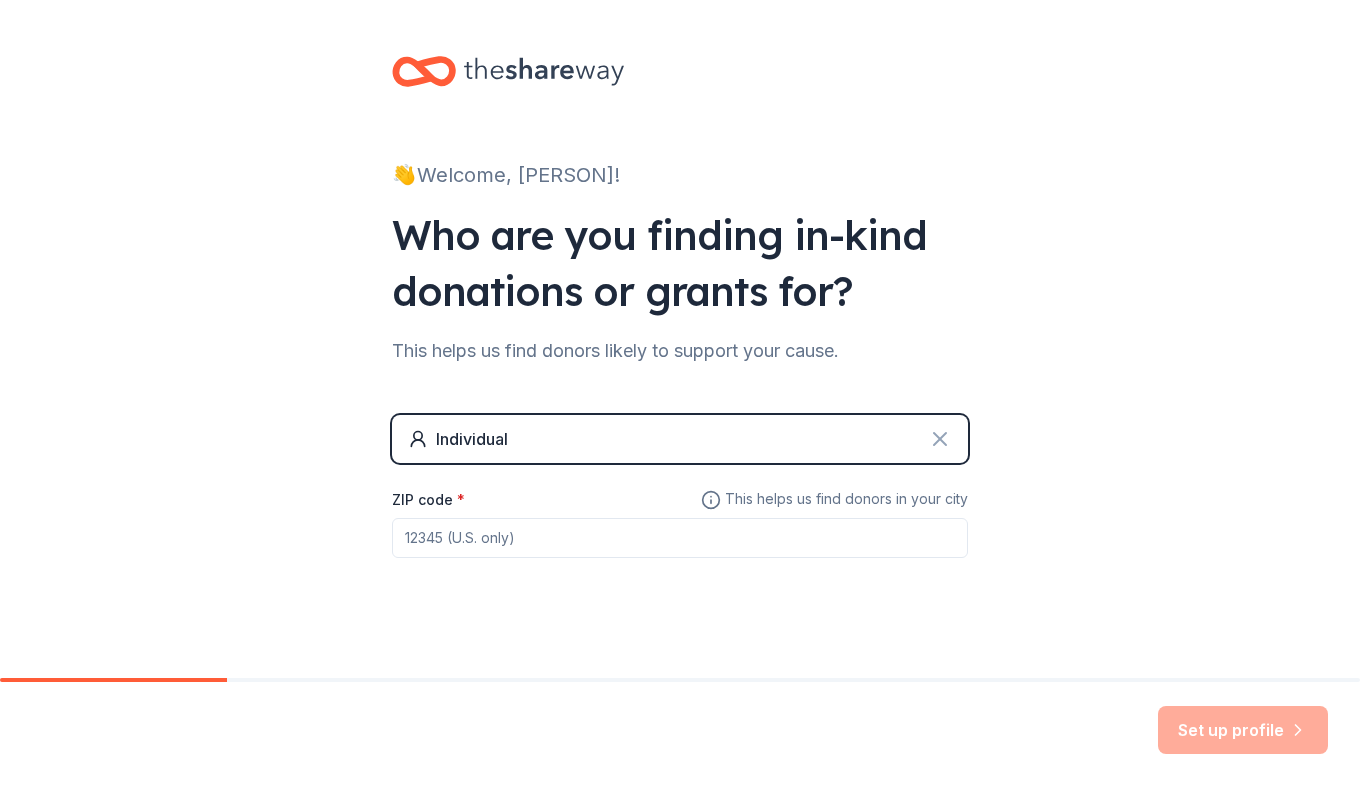 click 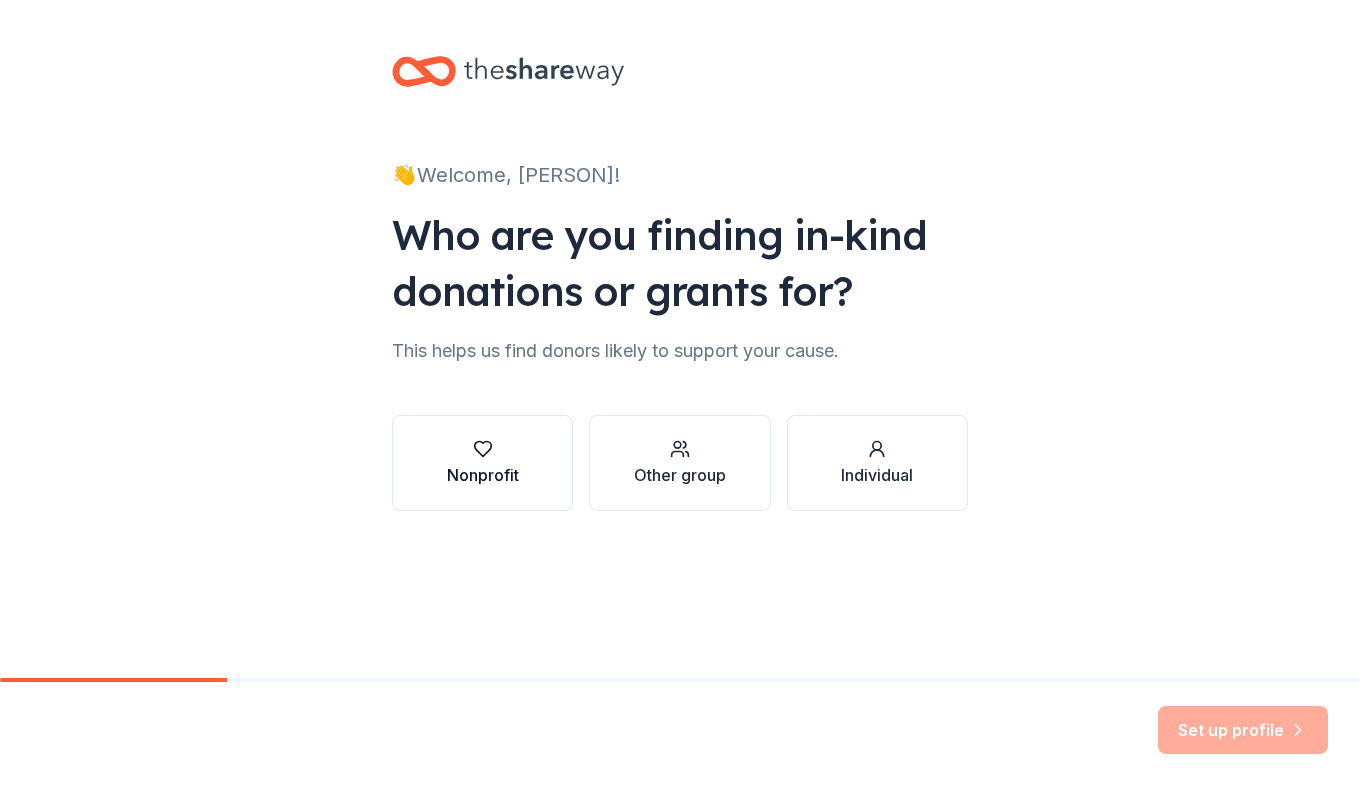 click on "Nonprofit" at bounding box center [483, 463] 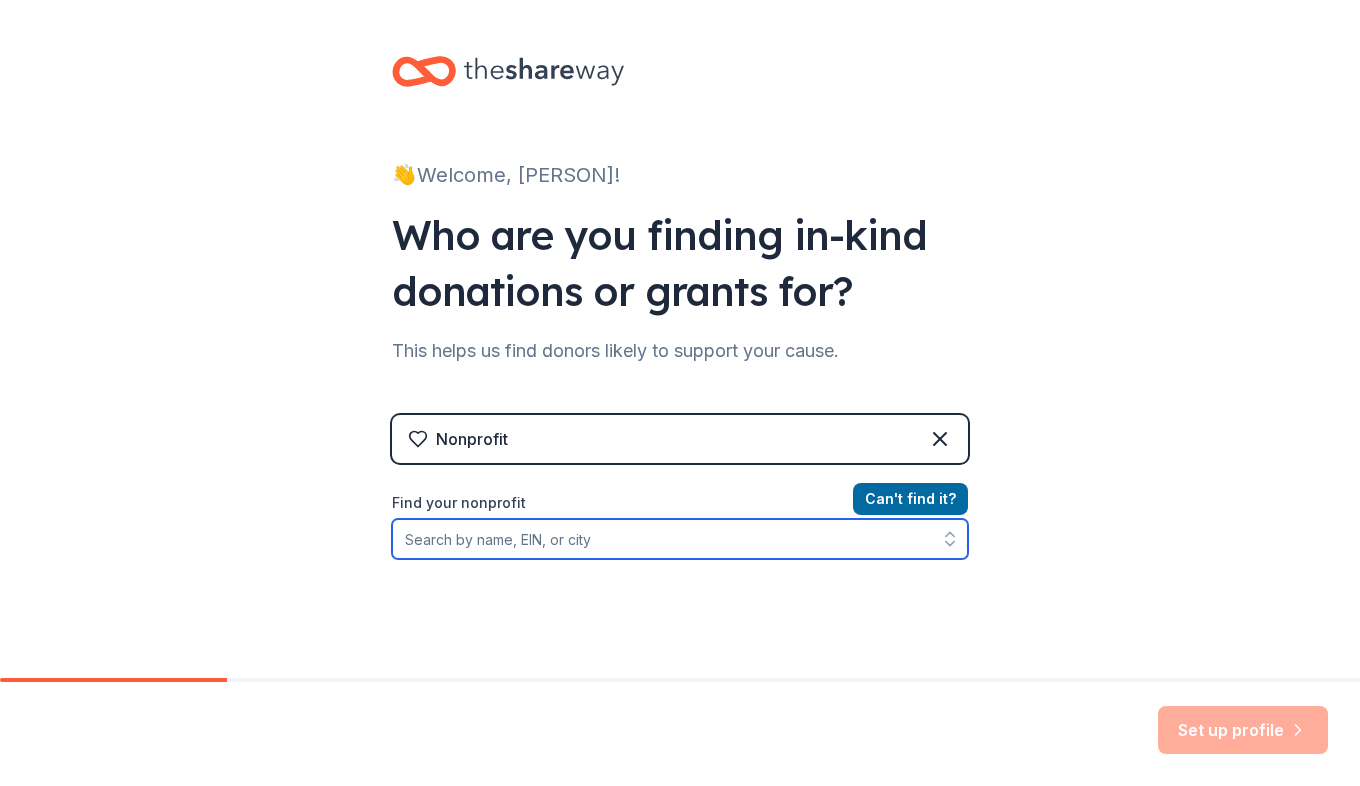 click on "Find your nonprofit" at bounding box center (680, 539) 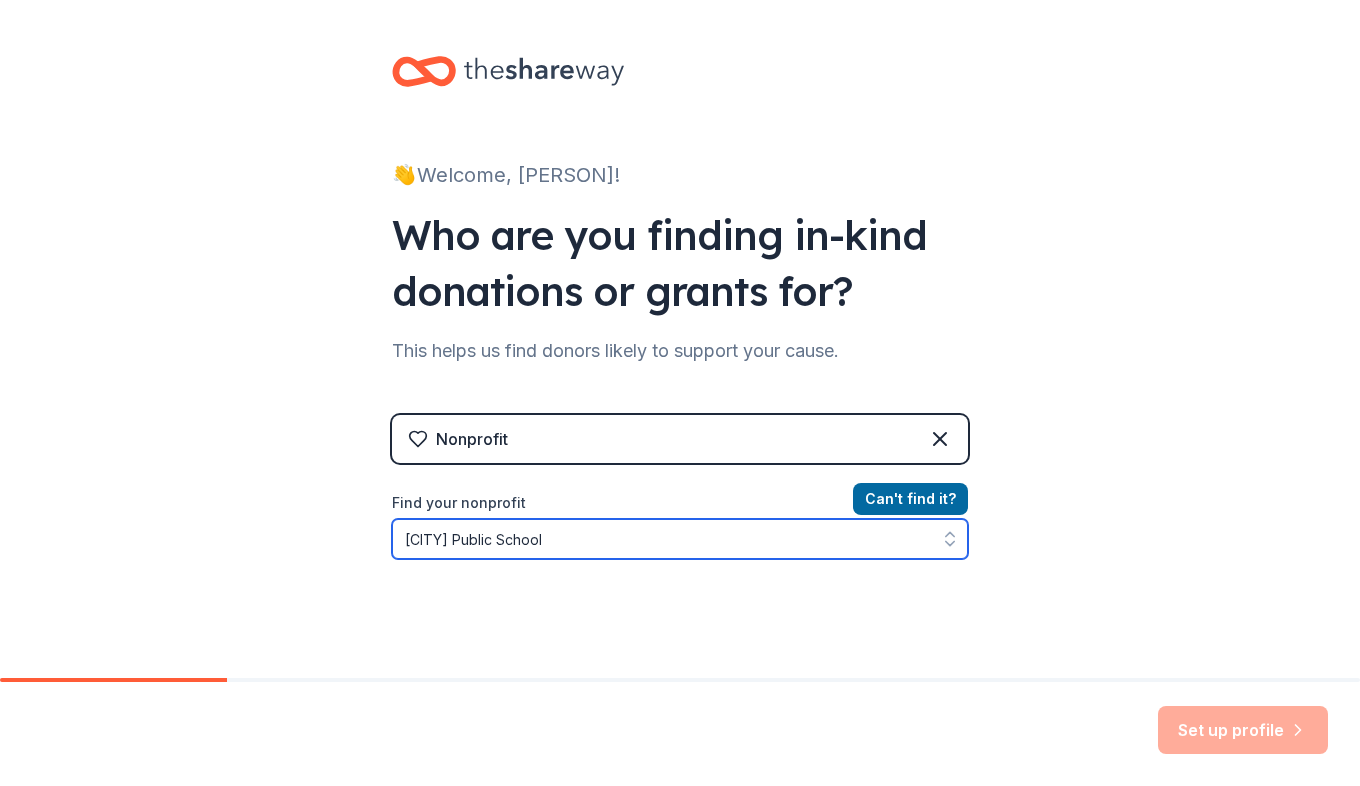 type on "[PERSON] Public Schools" 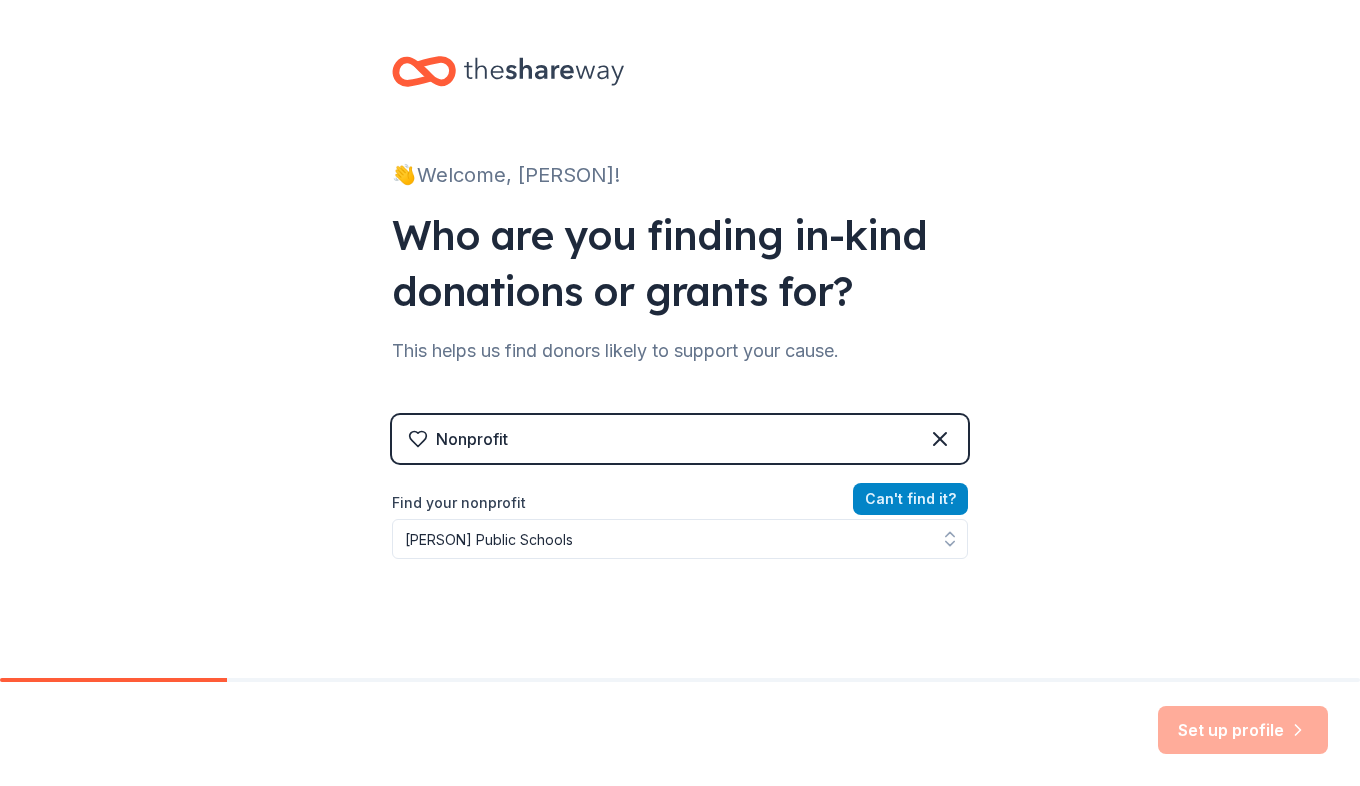 click on "Can ' t find it?" at bounding box center (910, 499) 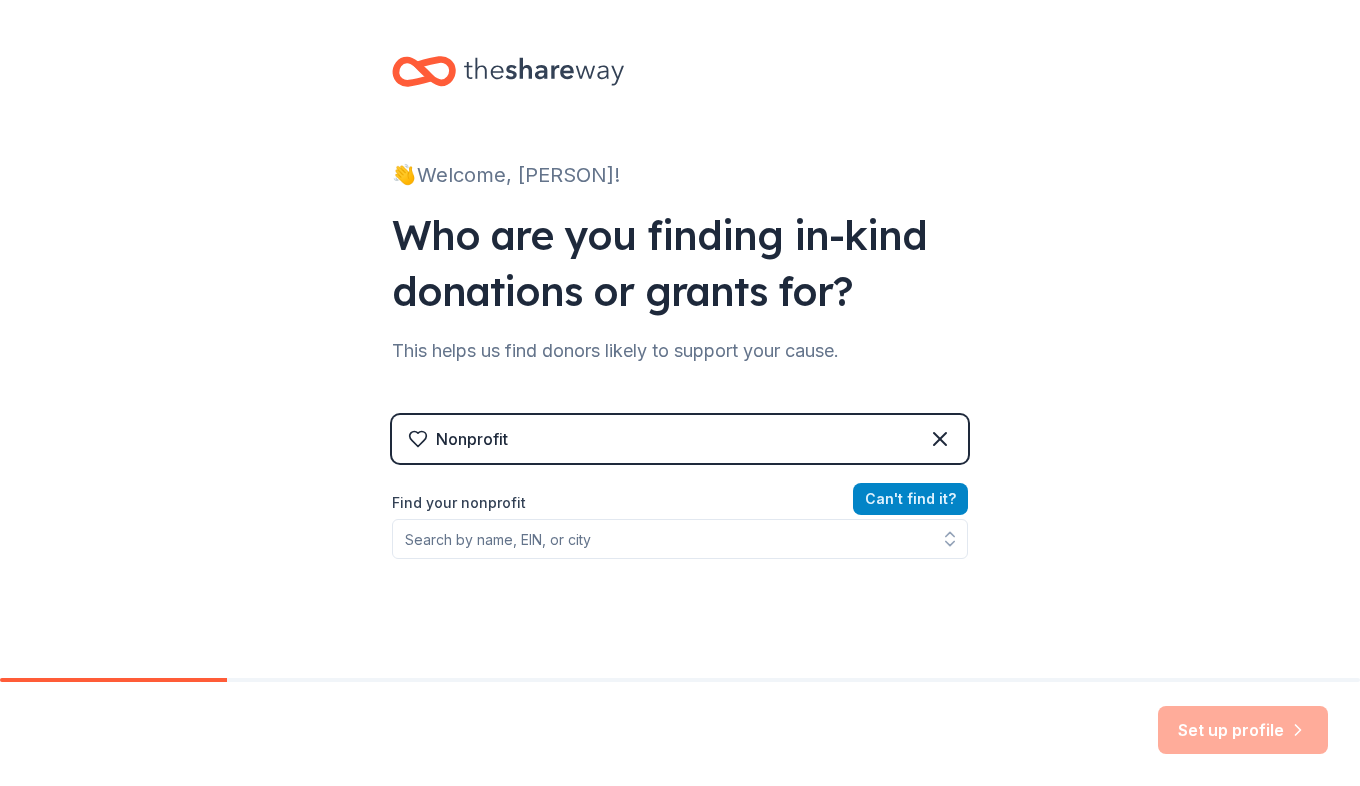 click on "Can ' t find it?" at bounding box center (910, 499) 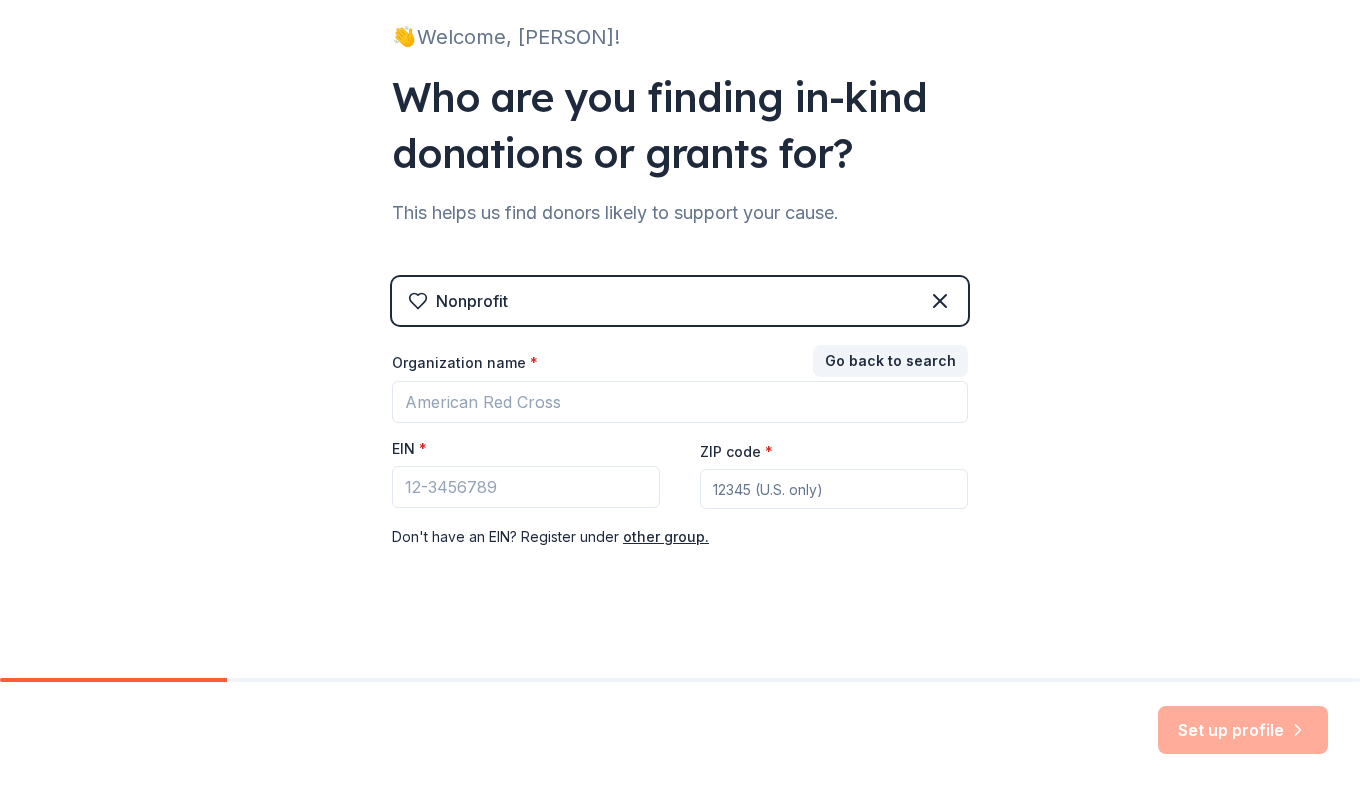 scroll, scrollTop: 145, scrollLeft: 0, axis: vertical 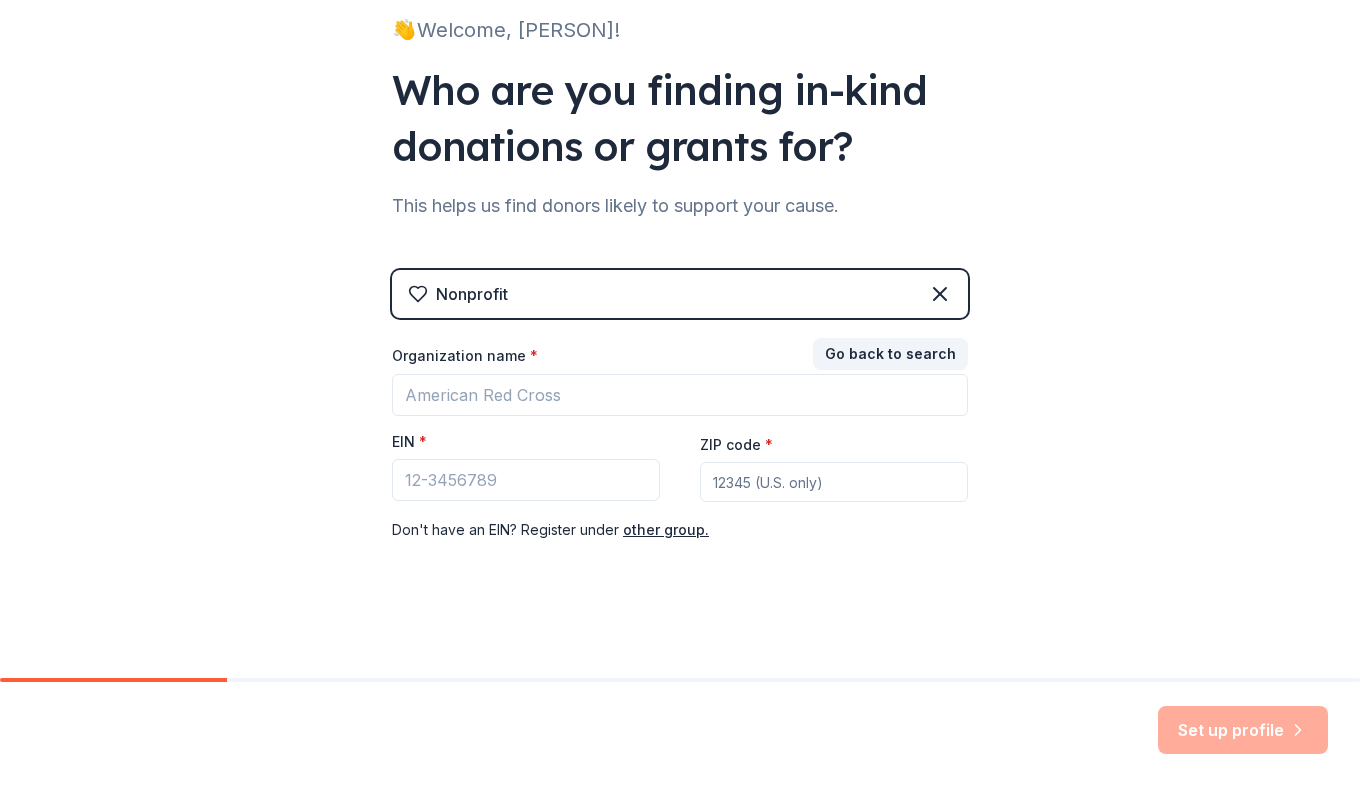 click on "Nonprofit" at bounding box center [680, 294] 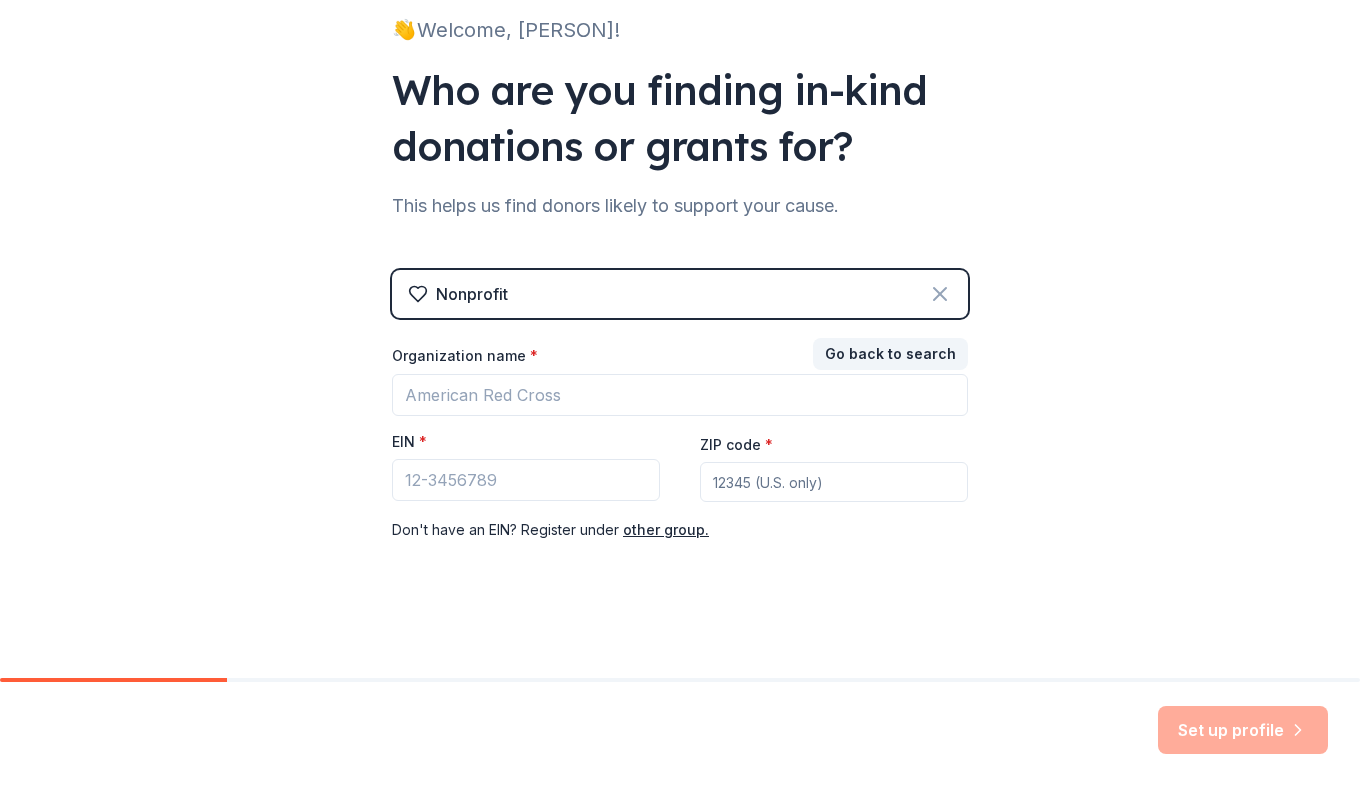 click 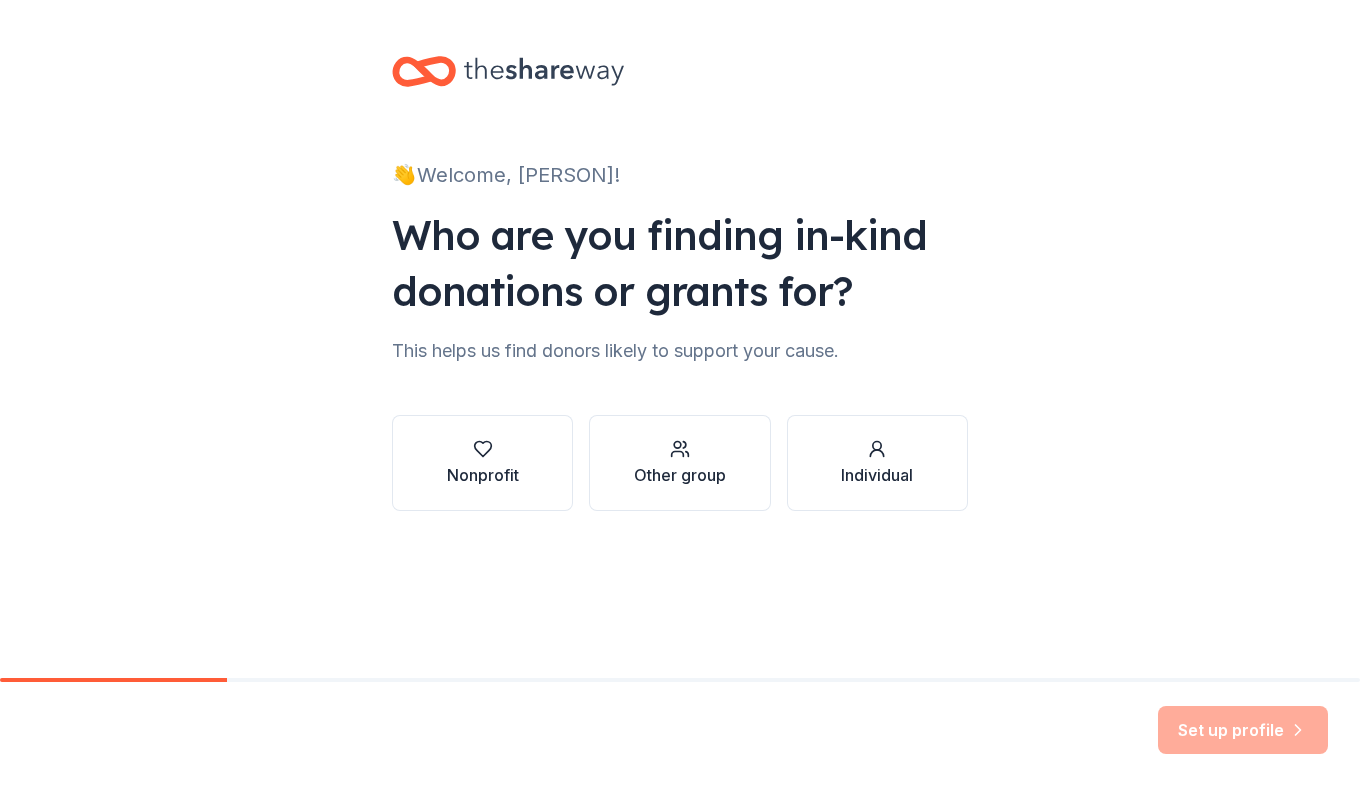 scroll, scrollTop: 0, scrollLeft: 0, axis: both 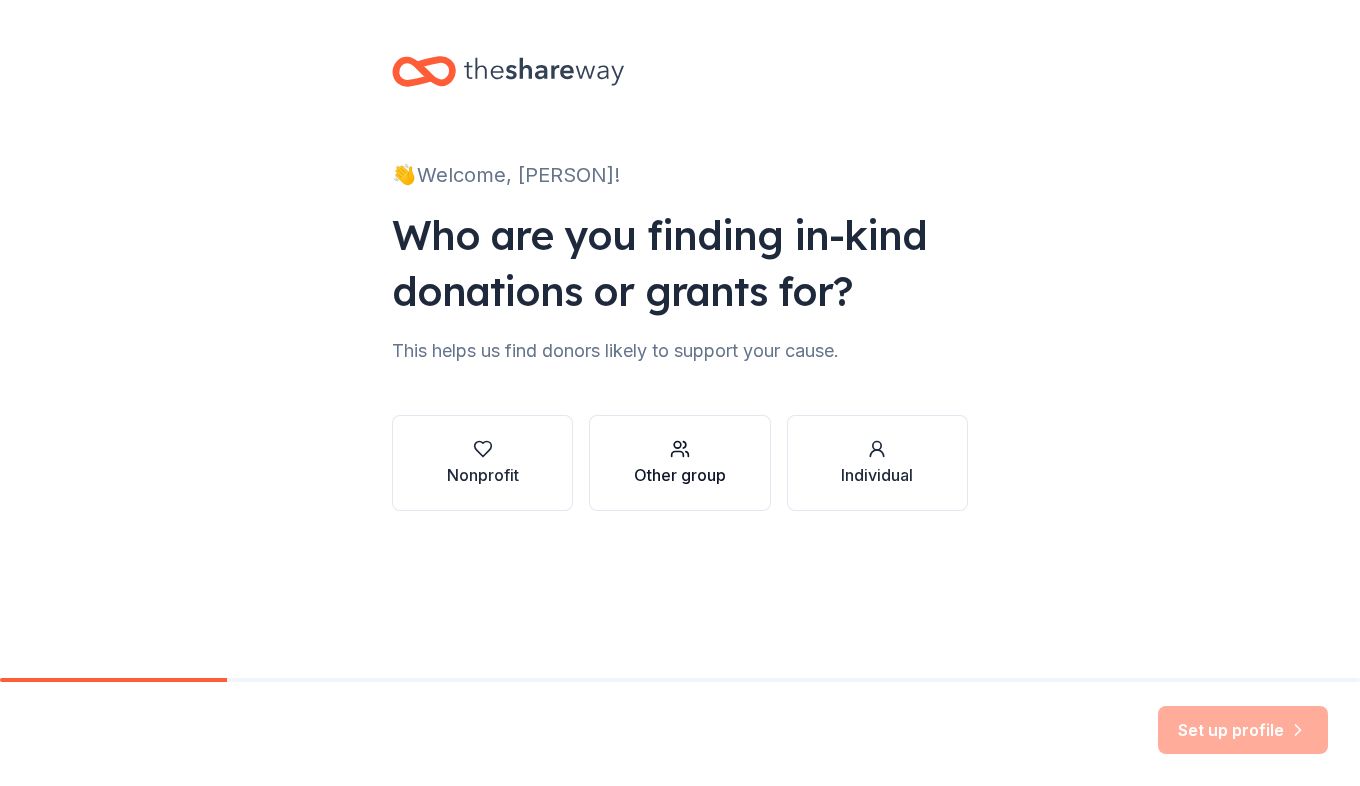 click on "Other group" at bounding box center [679, 463] 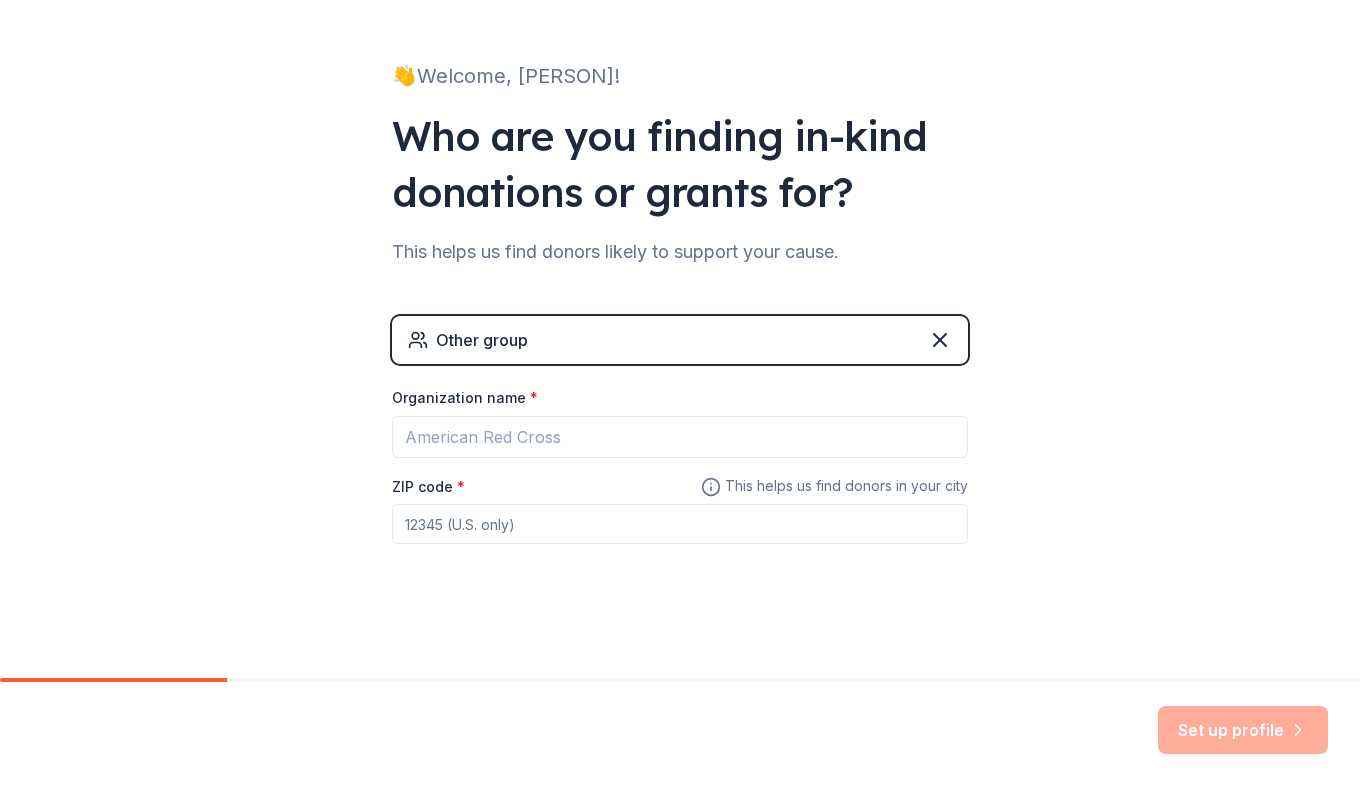 scroll, scrollTop: 101, scrollLeft: 0, axis: vertical 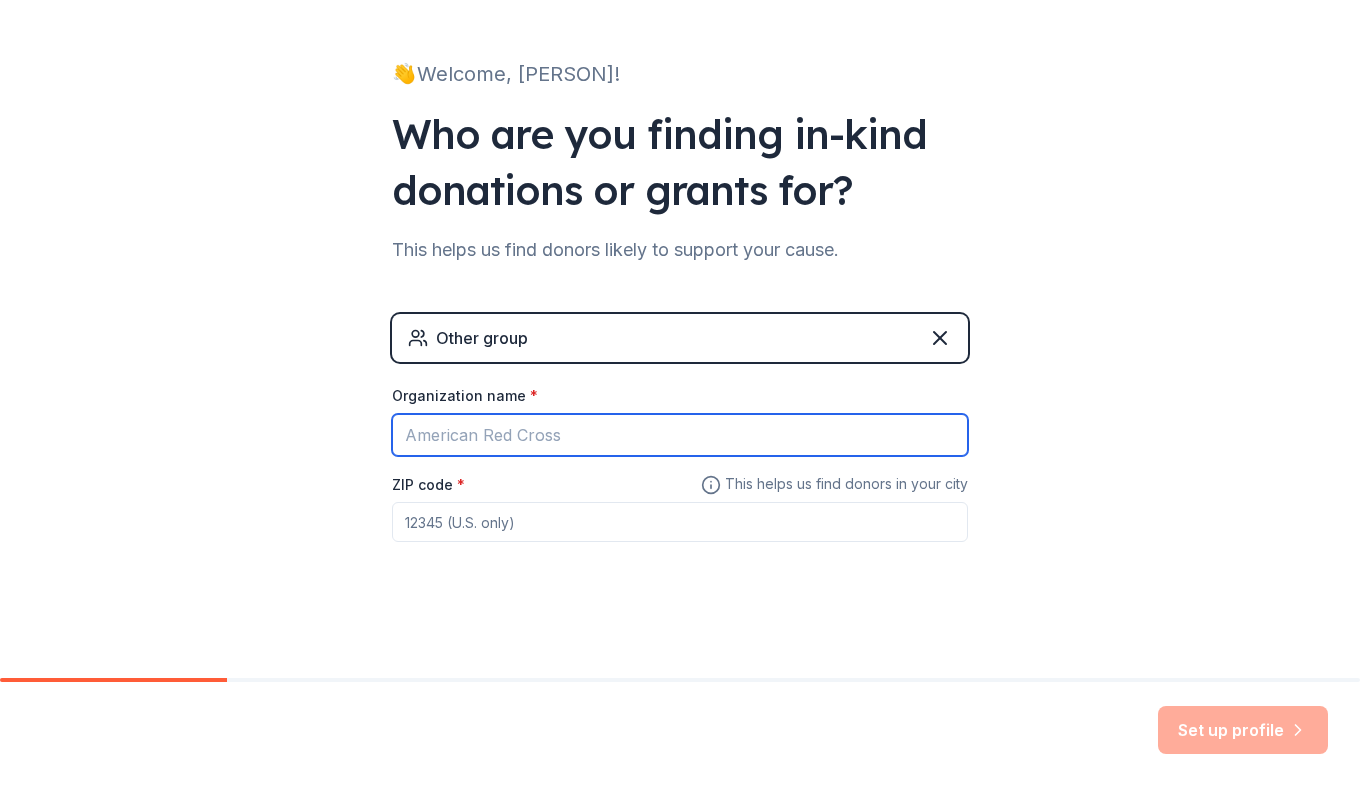 click on "Organization name *" at bounding box center (680, 435) 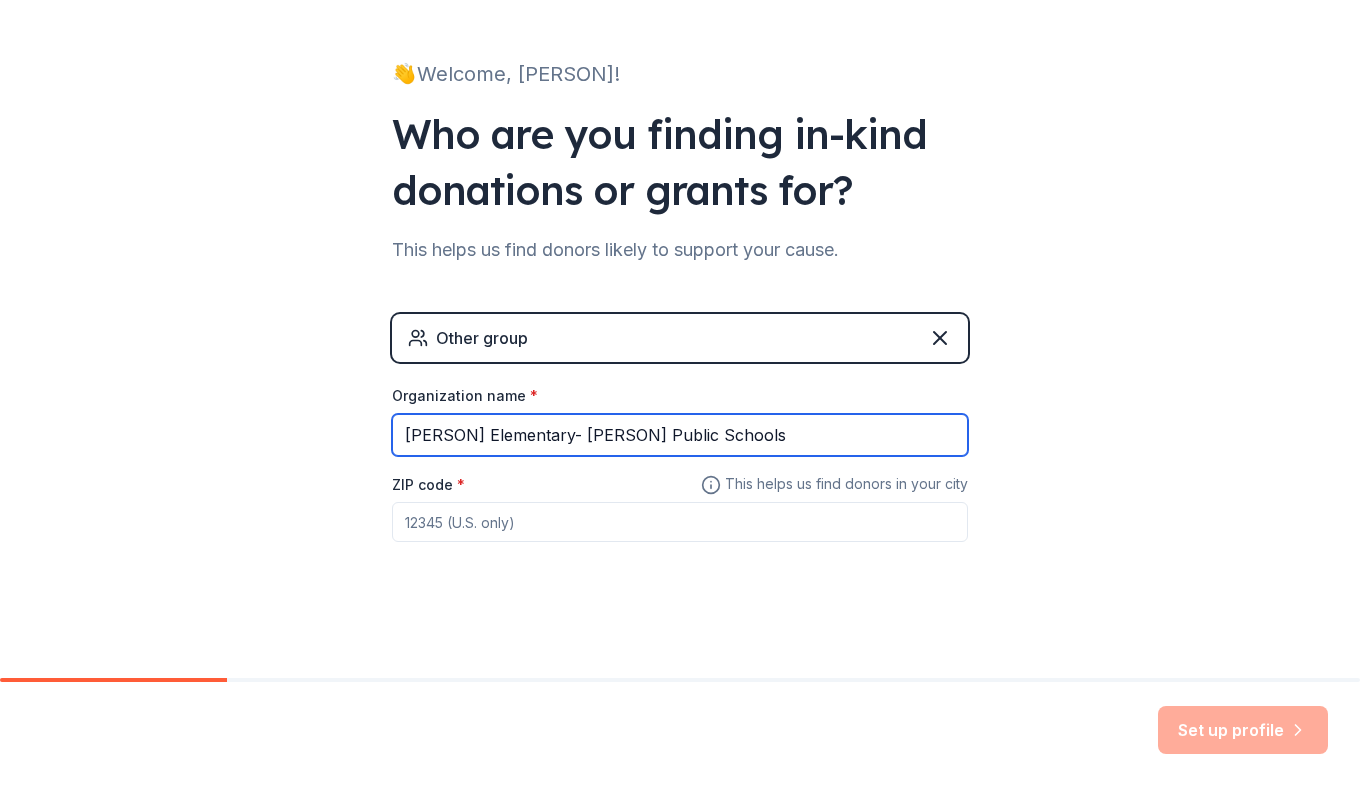 type on "[PERSON] Elementary- [PERSON] Public Schools" 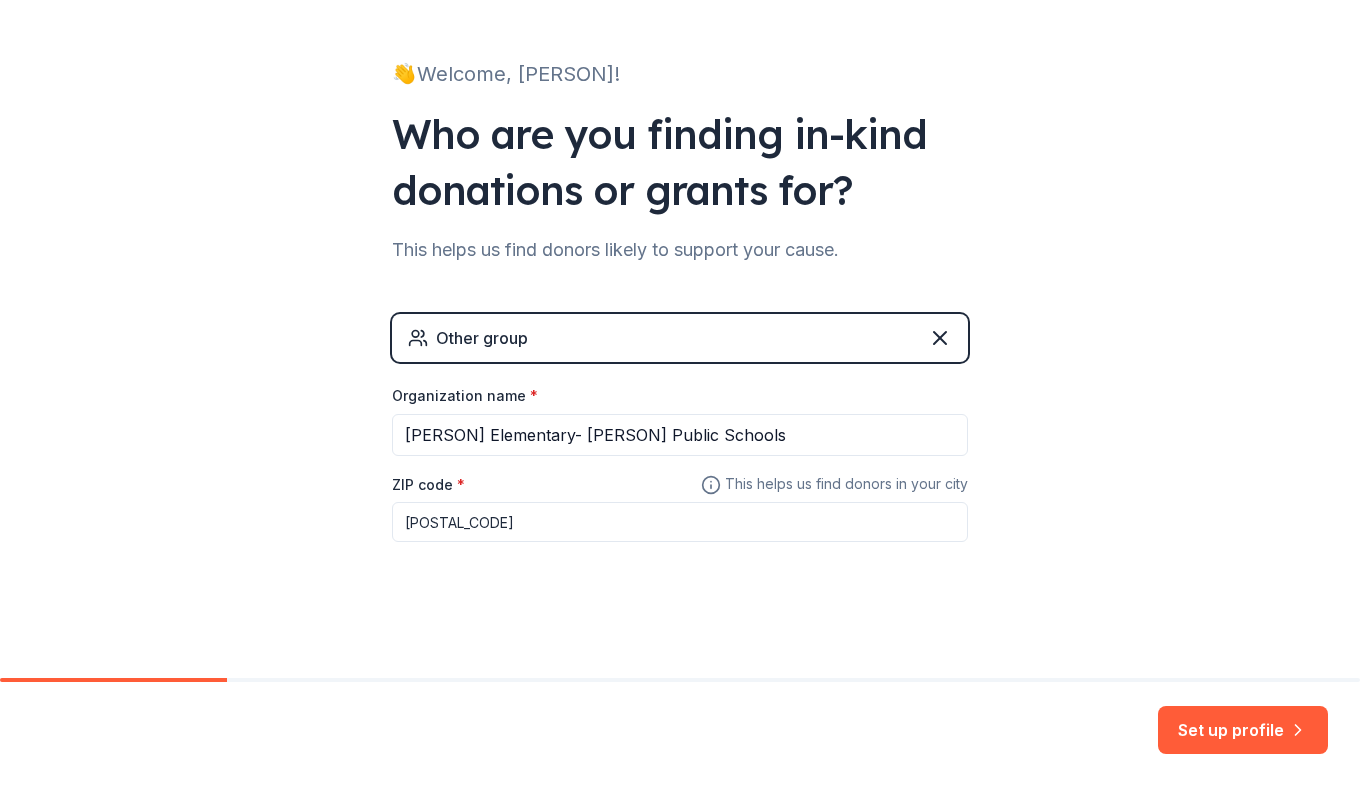 type on "[POSTAL_CODE]" 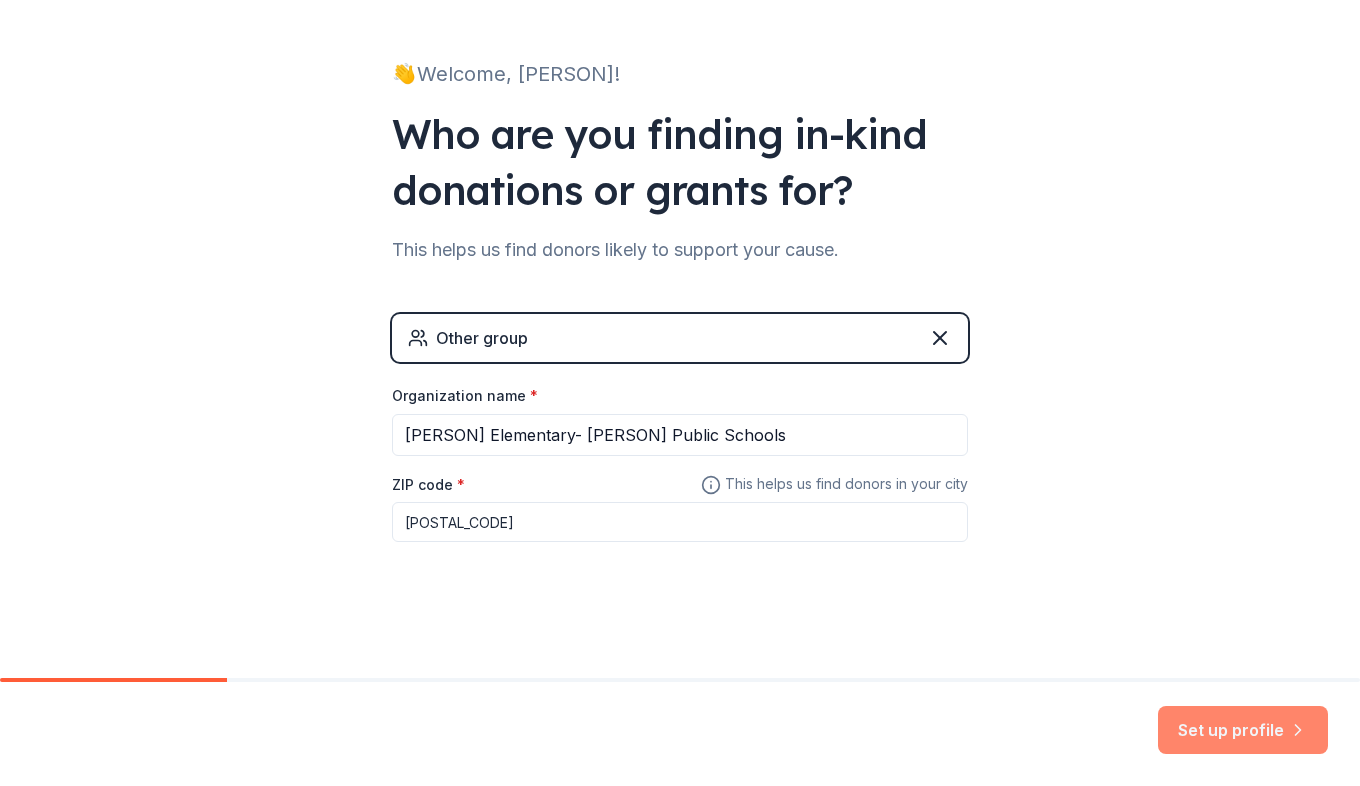 click on "Set up profile" at bounding box center (1243, 730) 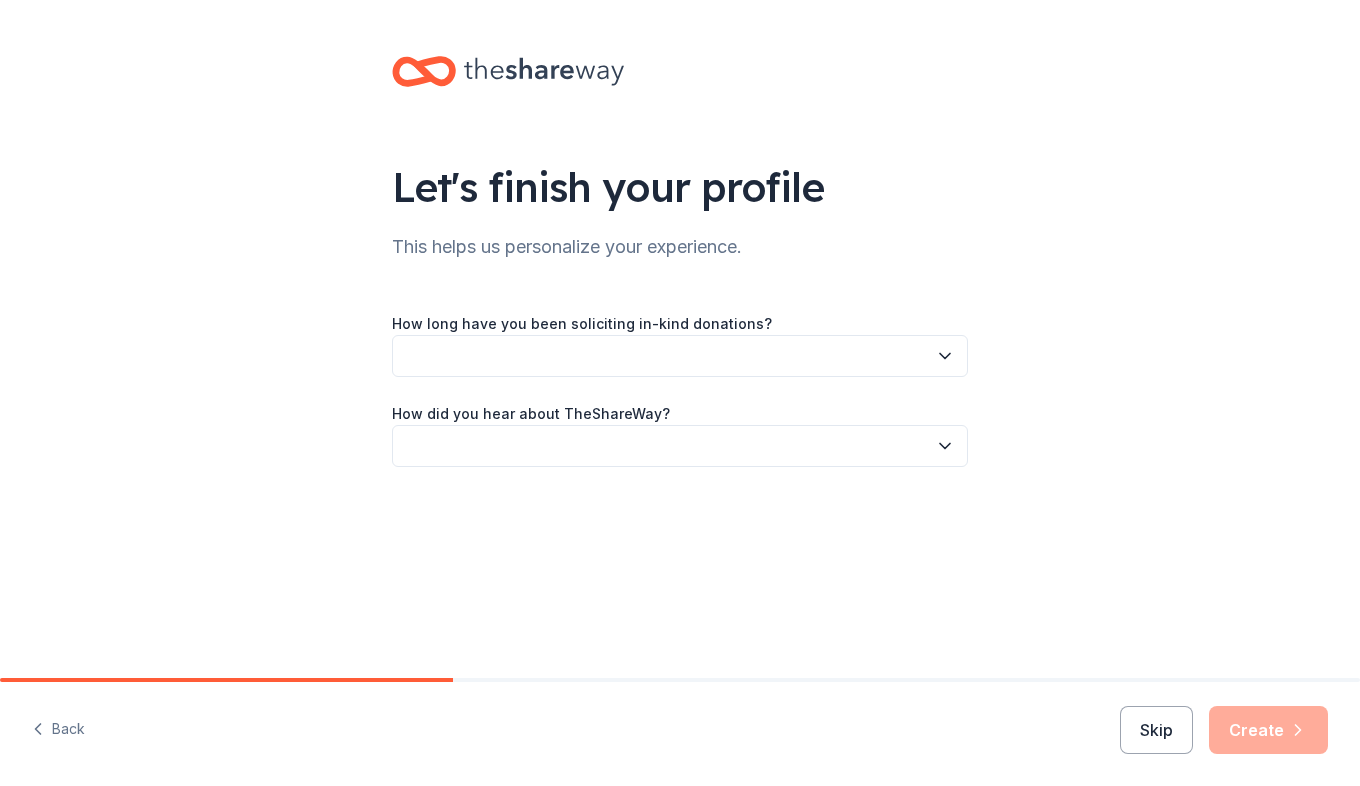 click at bounding box center [680, 356] 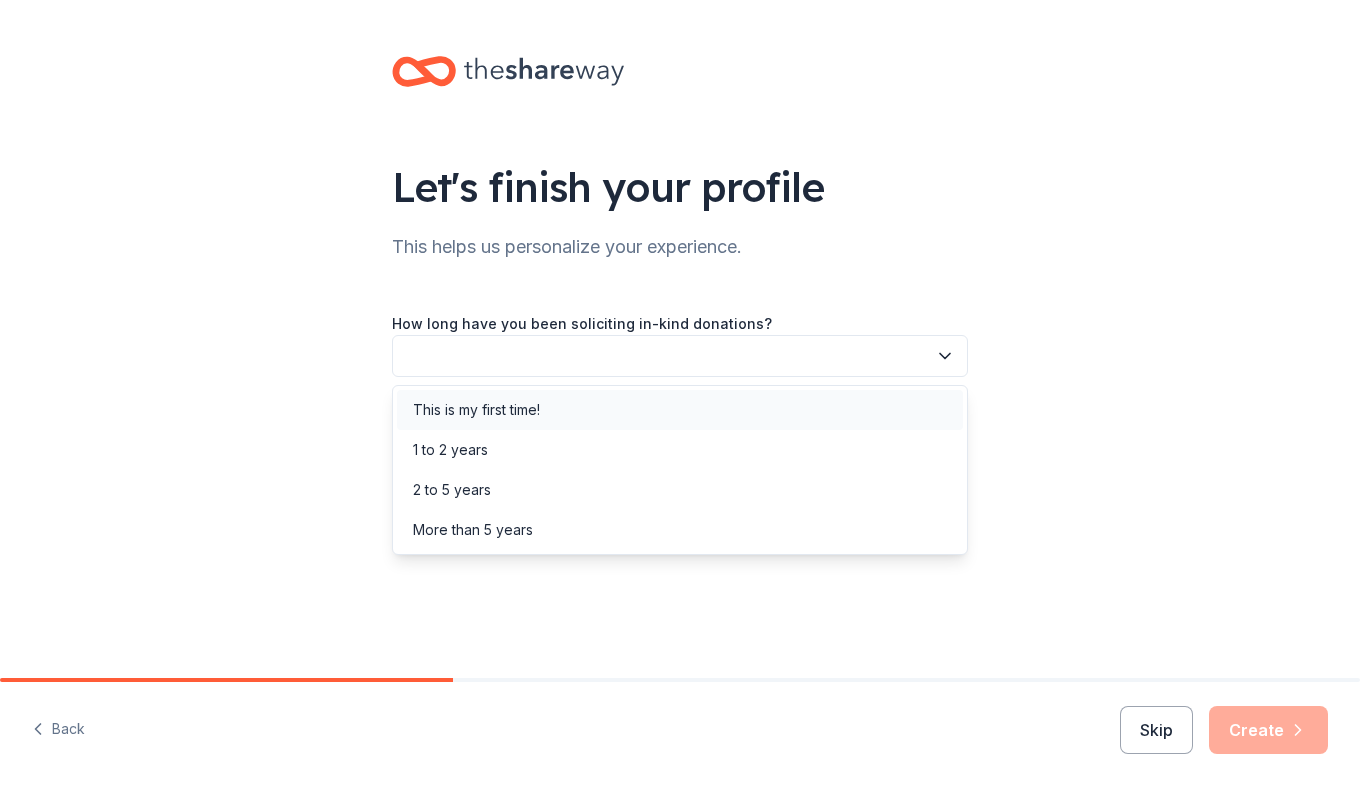 click on "This is my first time!" at bounding box center (680, 410) 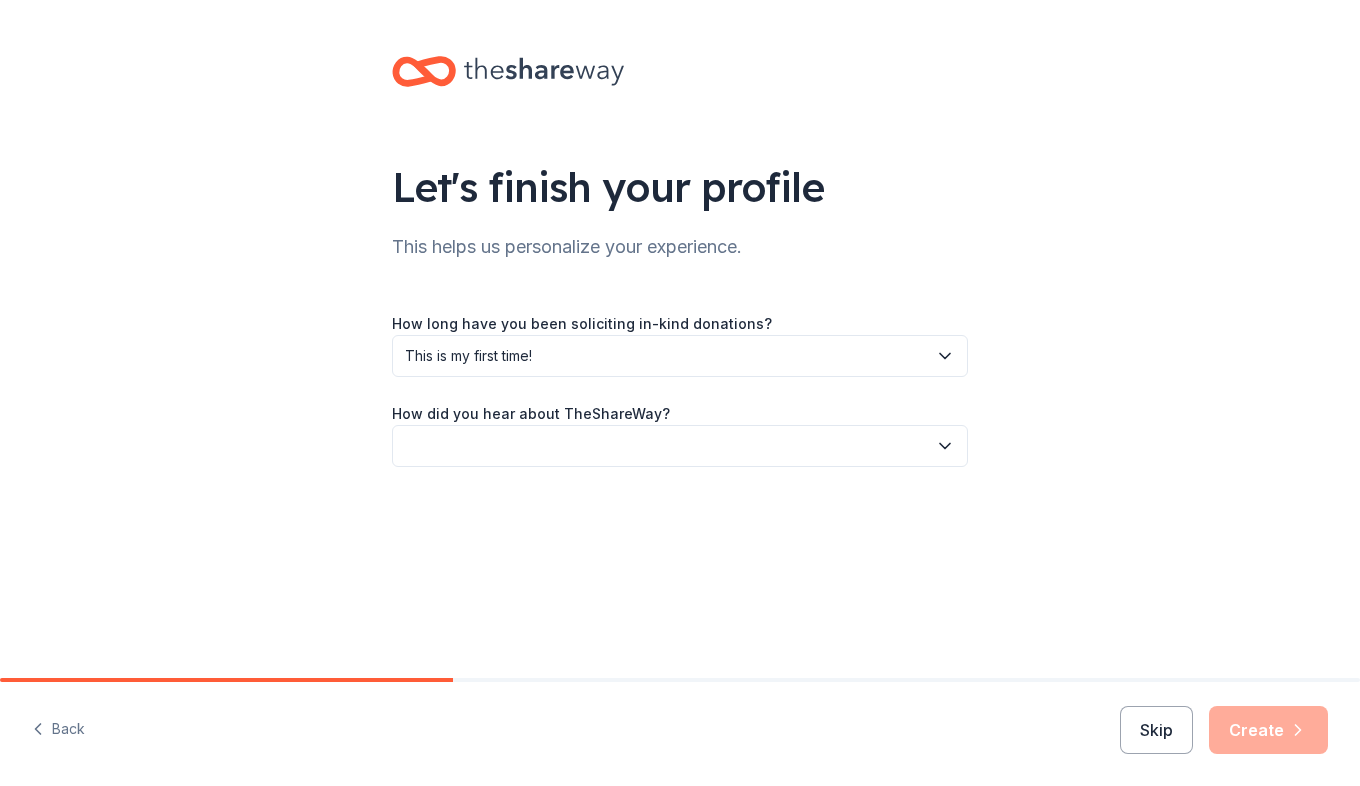 click at bounding box center [680, 446] 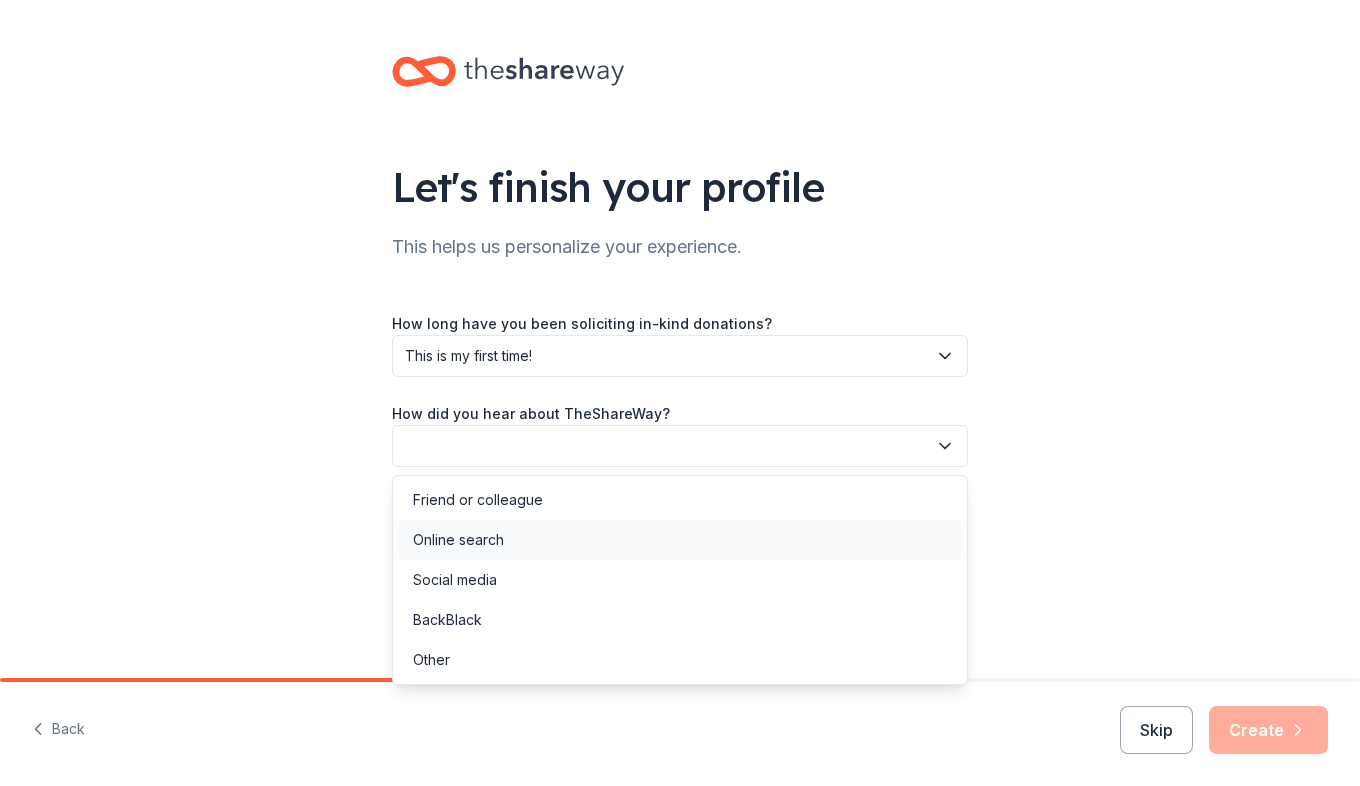 click on "Online search" at bounding box center (680, 540) 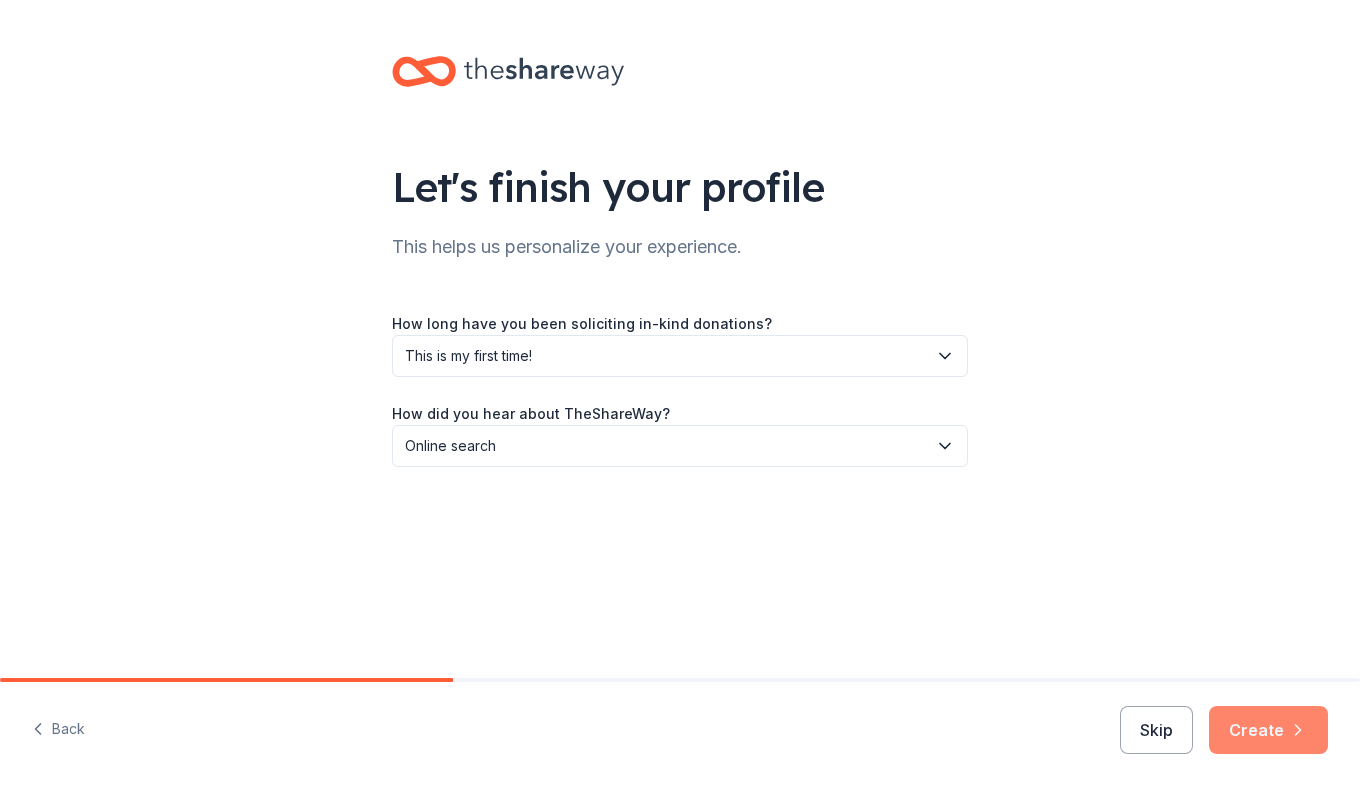 click on "Create" at bounding box center [1268, 730] 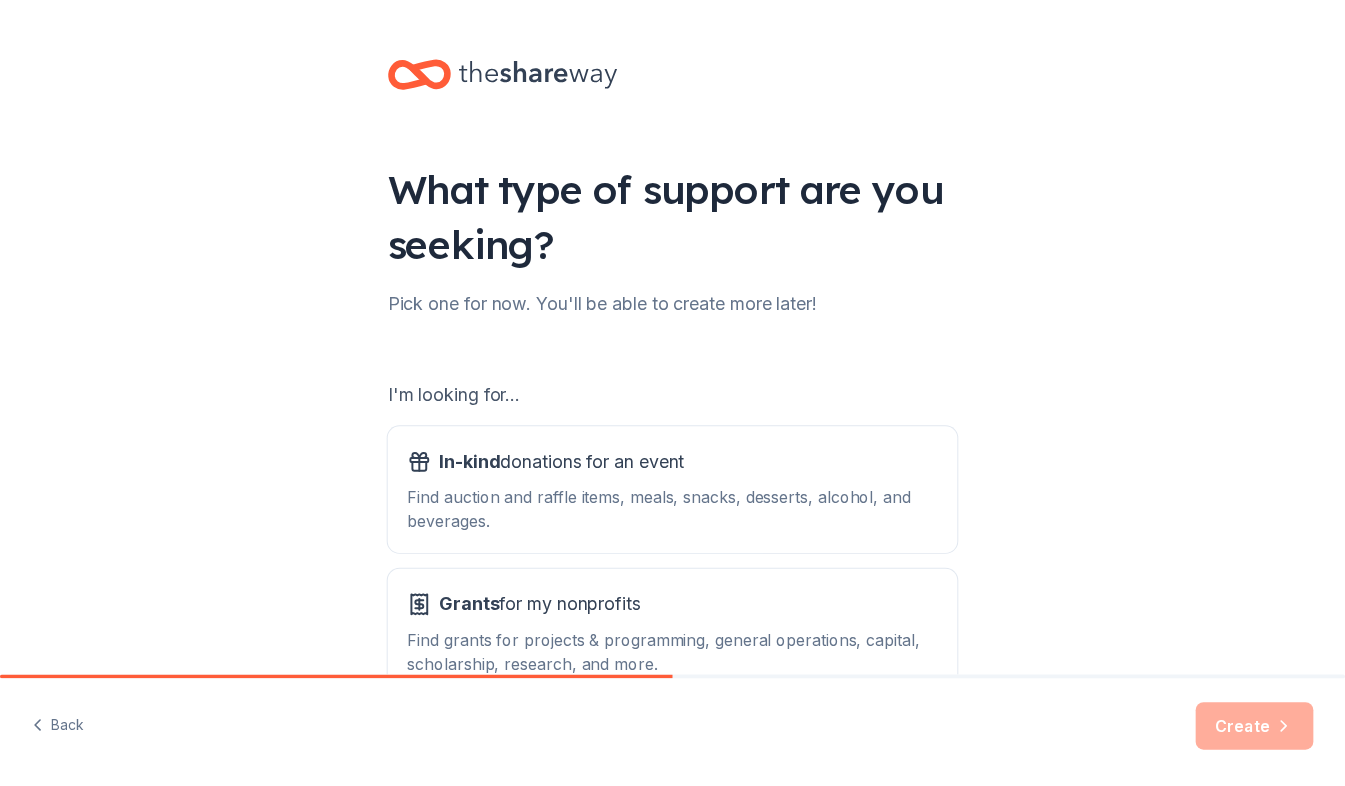 scroll, scrollTop: 129, scrollLeft: 0, axis: vertical 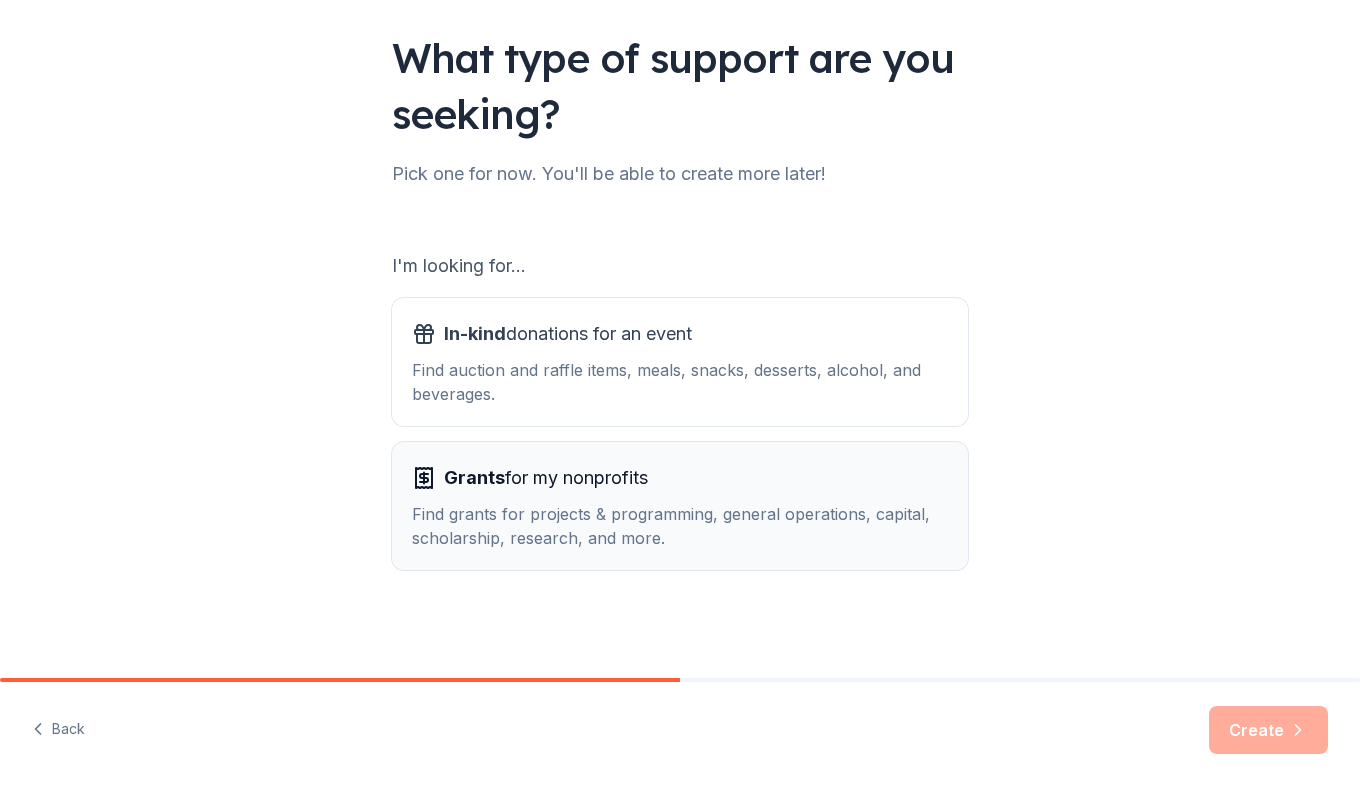 click on "Grants  for my nonprofits" at bounding box center (546, 478) 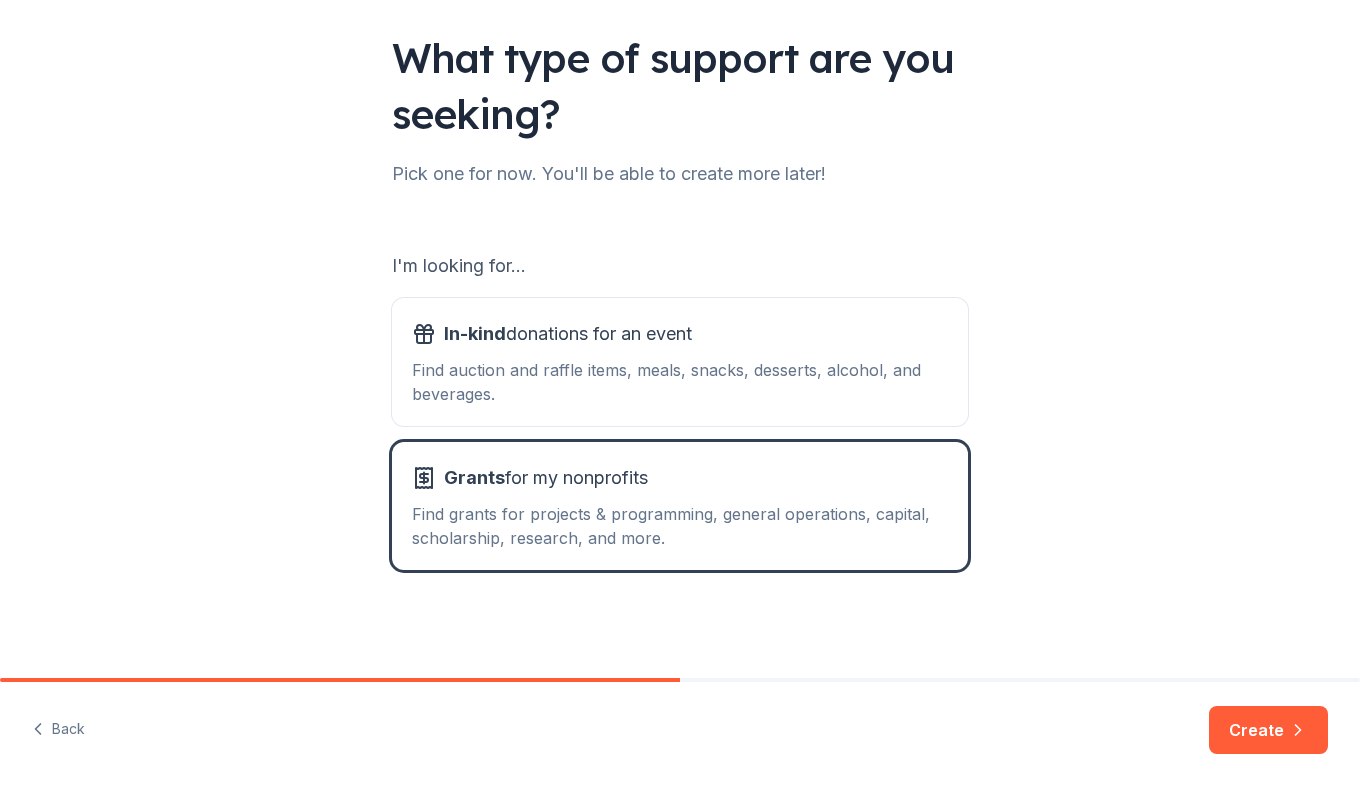 click on "Create" at bounding box center [1268, 730] 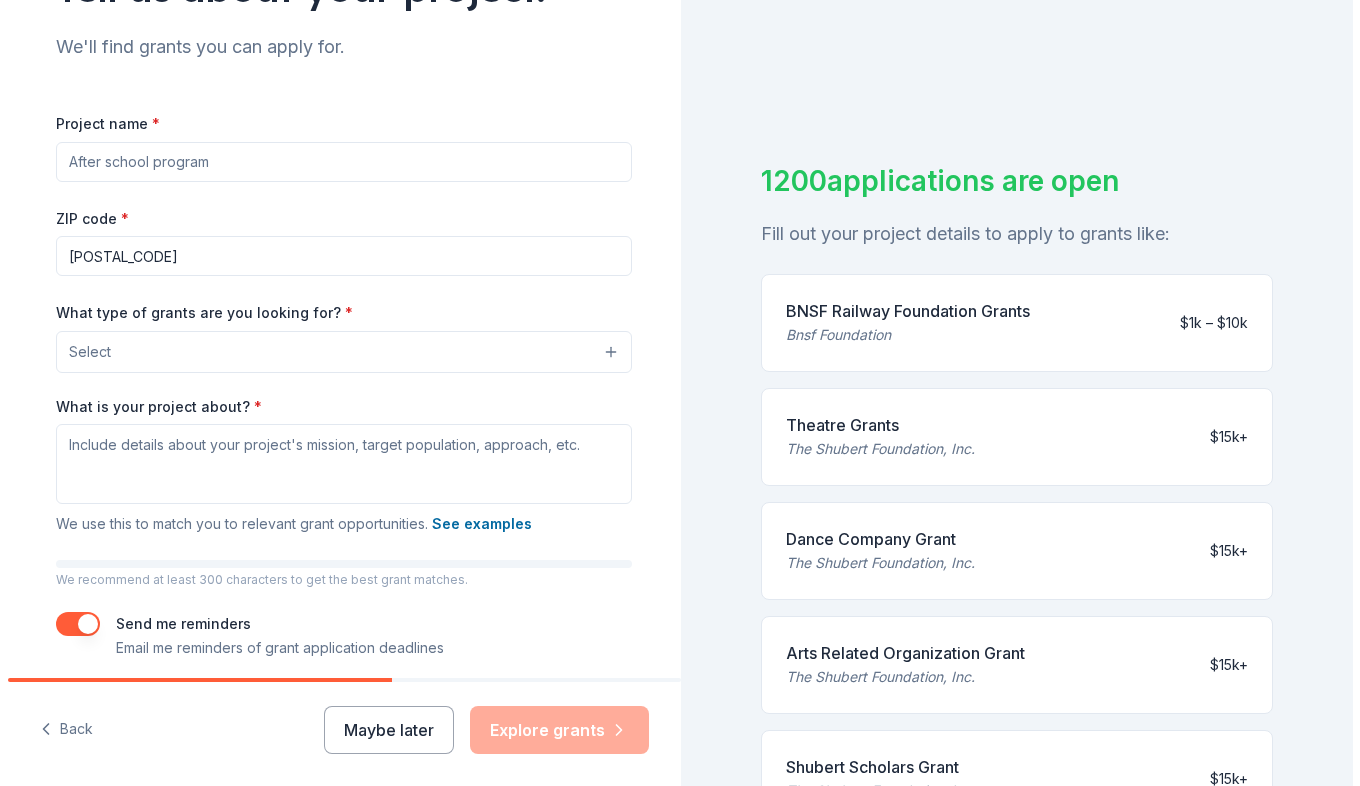scroll, scrollTop: 0, scrollLeft: 0, axis: both 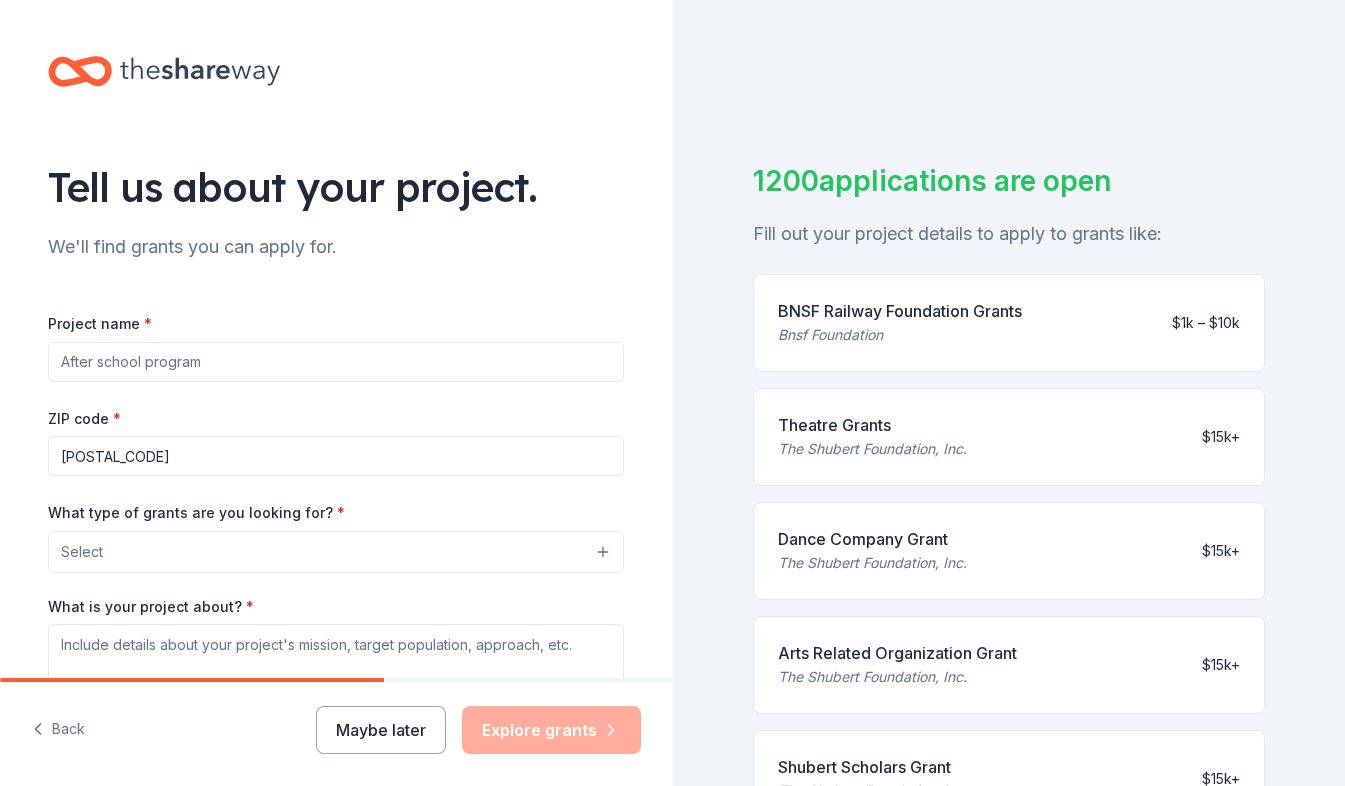 click on "Project name *" at bounding box center [336, 362] 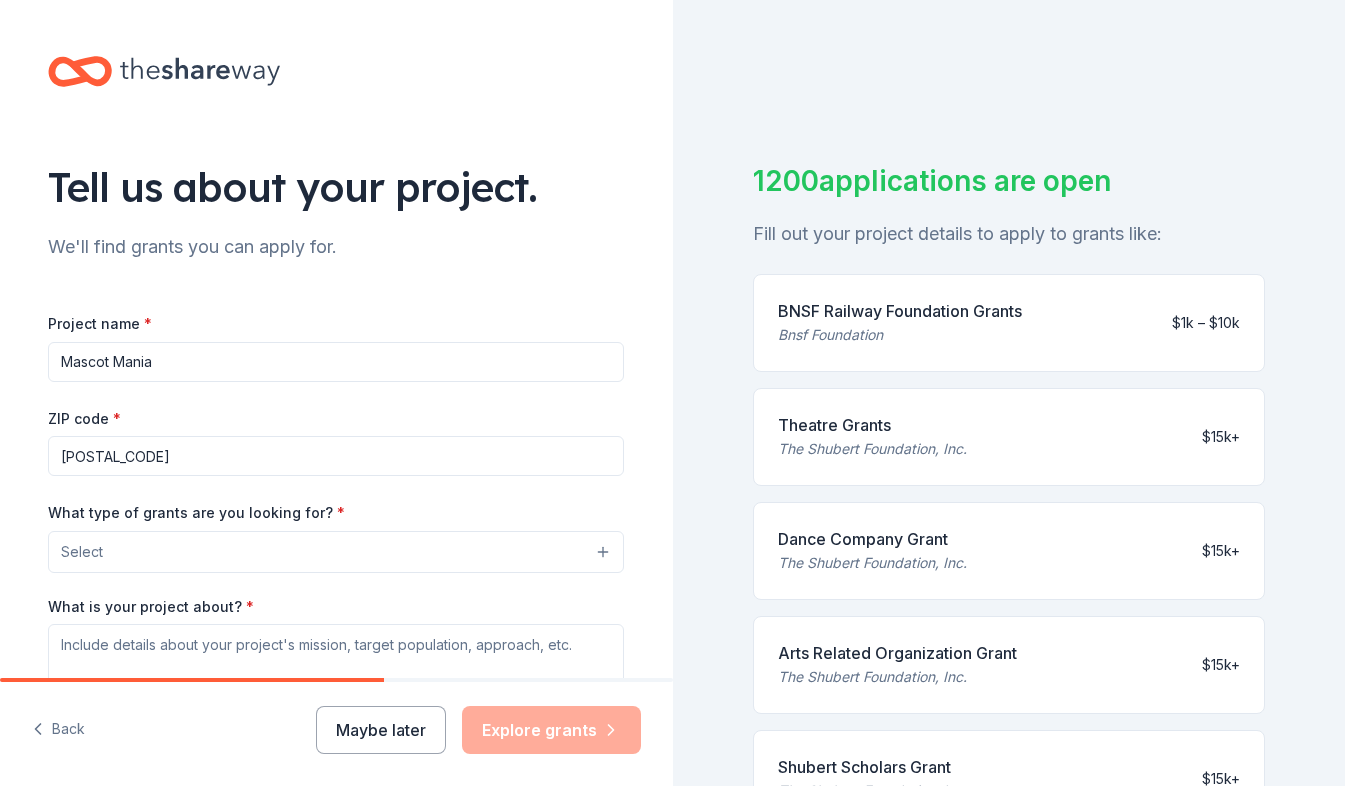 type on "Mascot Mania" 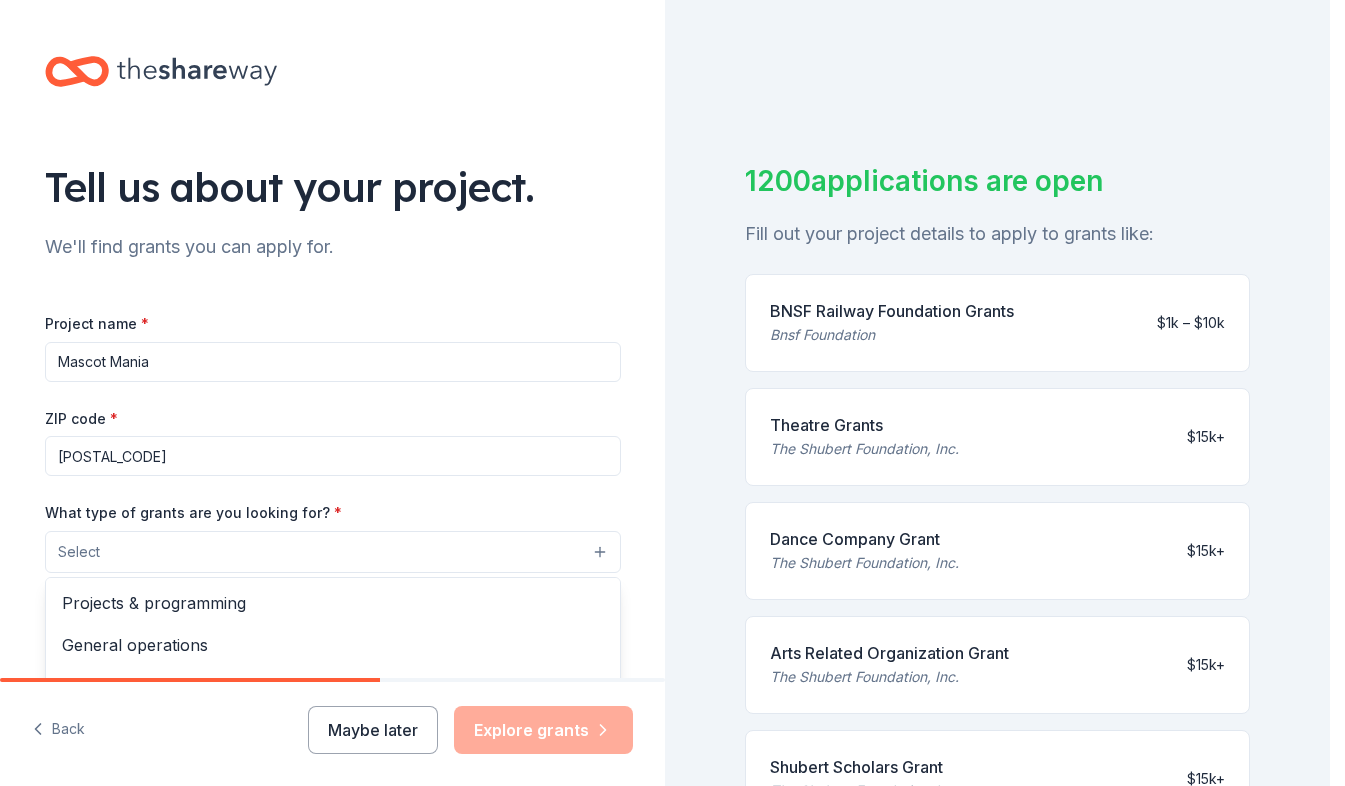 click on "Select" at bounding box center [333, 552] 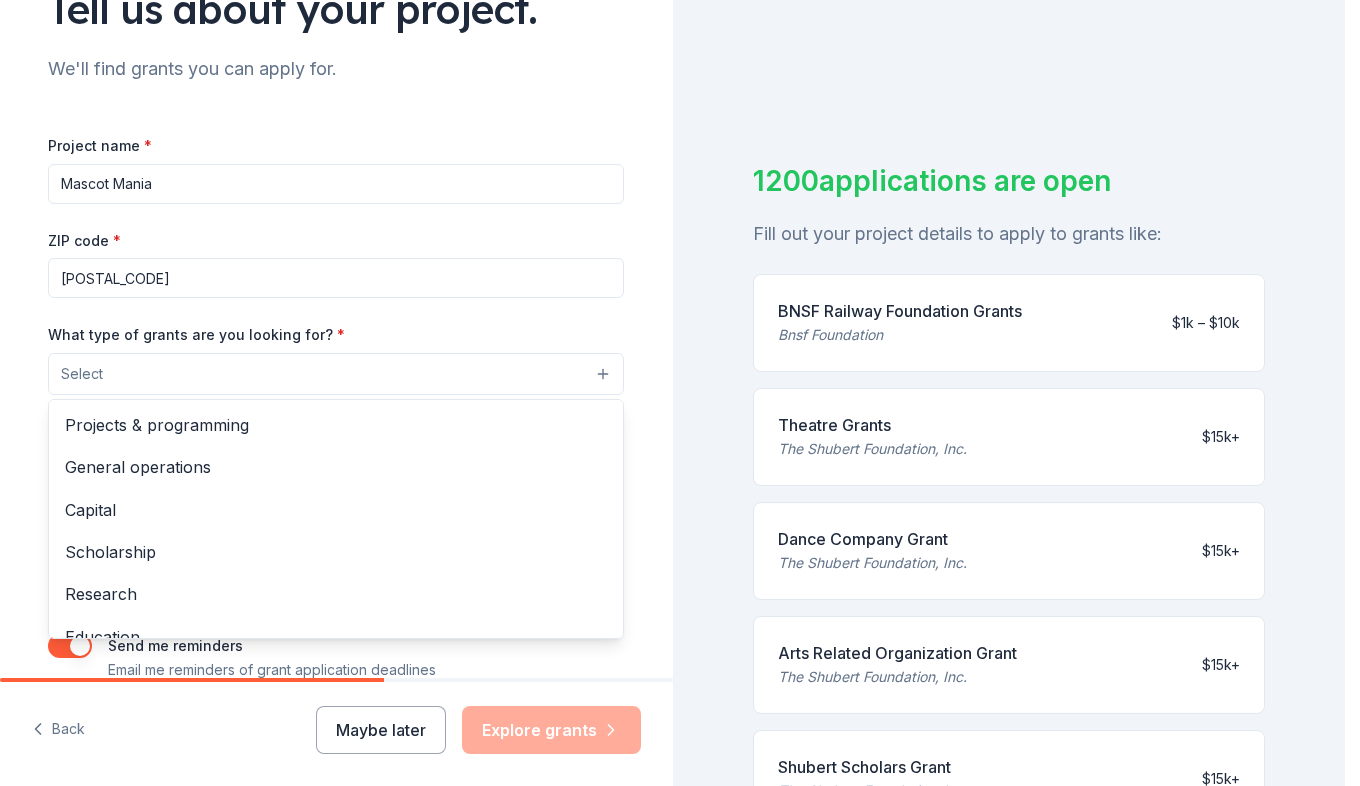 scroll, scrollTop: 200, scrollLeft: 0, axis: vertical 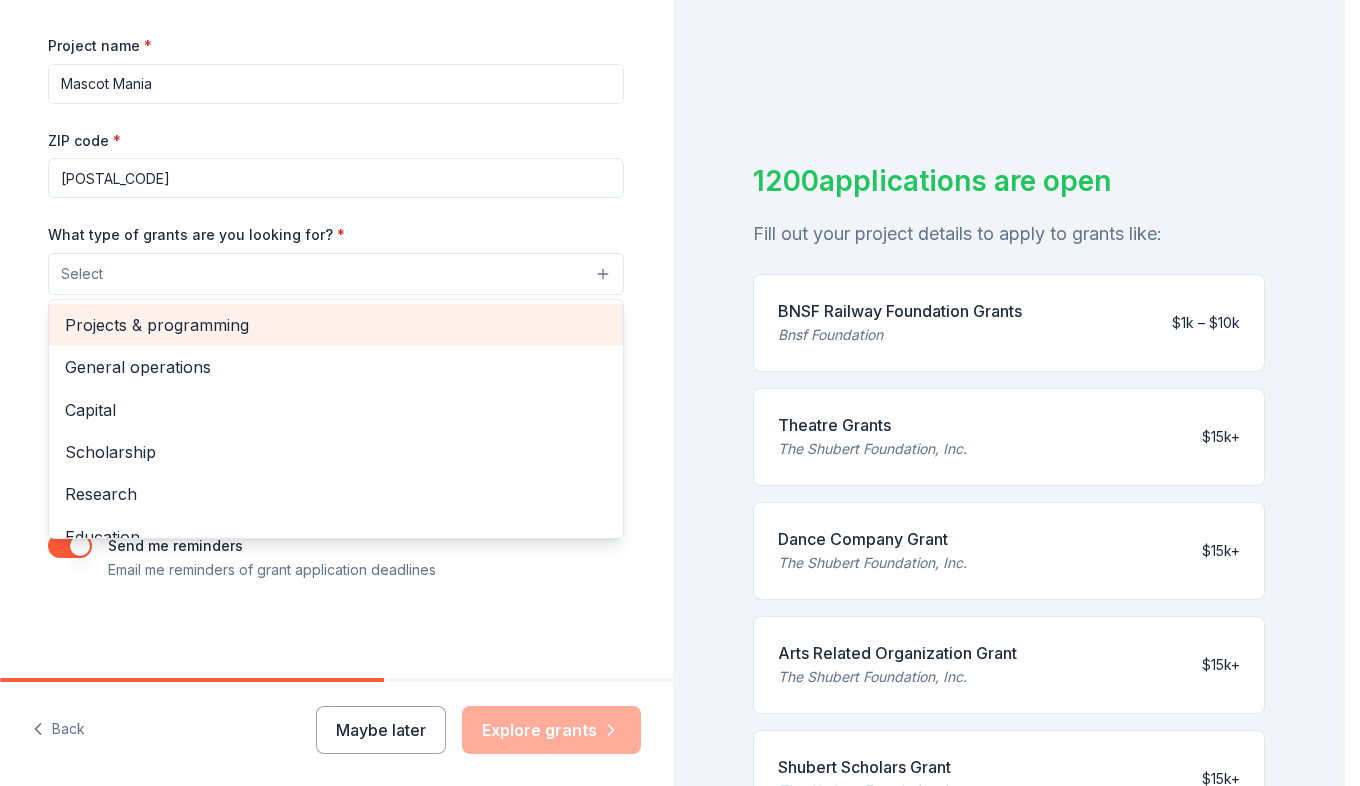 click on "Projects & programming" at bounding box center [336, 325] 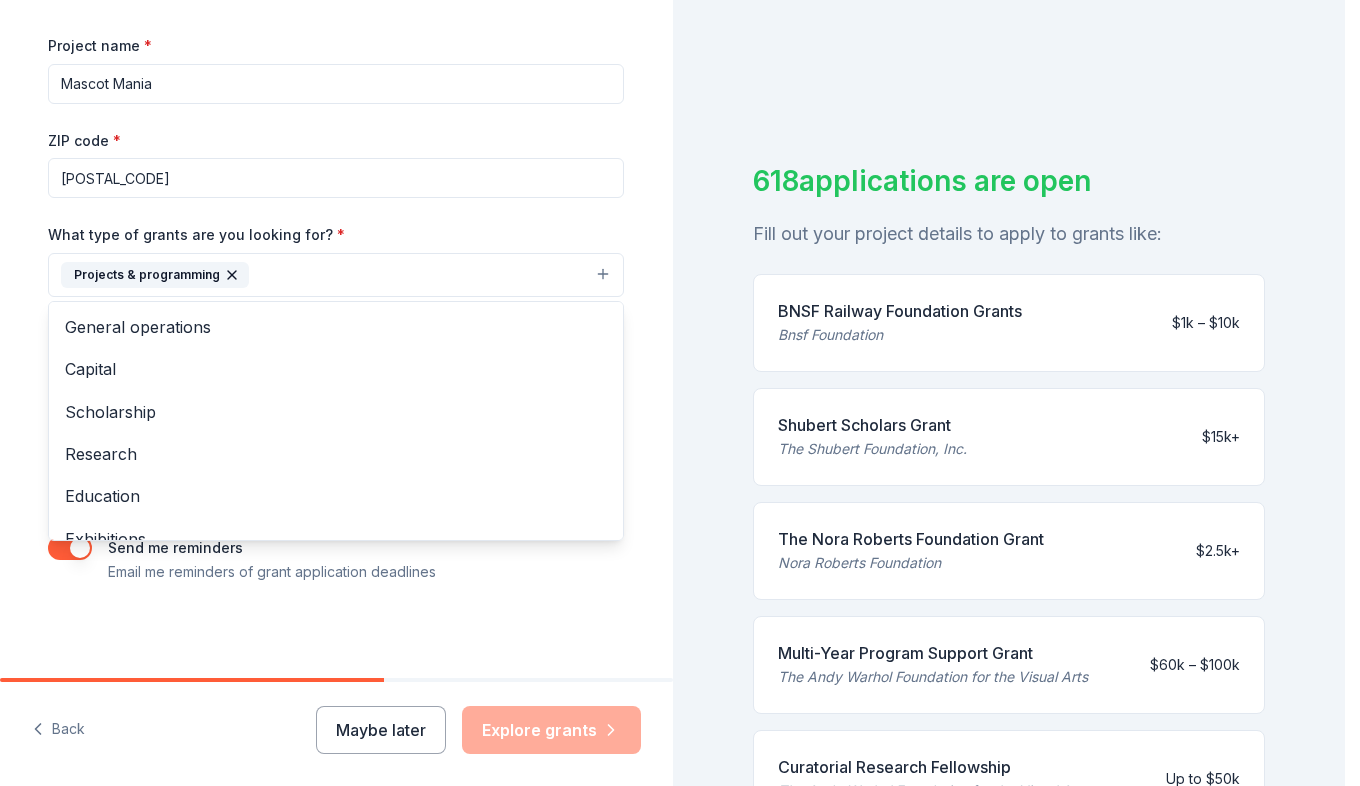click on "Tell us about your project. We'll find grants you can apply for. Project name * Mascot Mania ZIP code * [POSTAL_CODE] What type of grants are you looking for? * Projects & programming General operations Capital Scholarship Research Education Exhibitions Conference Training and capacity building Fellowship Other What is your project about? * We use this to match you to relevant grant opportunities. See examples We recommend at least 300 characters to get the best grant matches. Send me reminders Email me reminders of grant application deadlines" at bounding box center [336, 201] 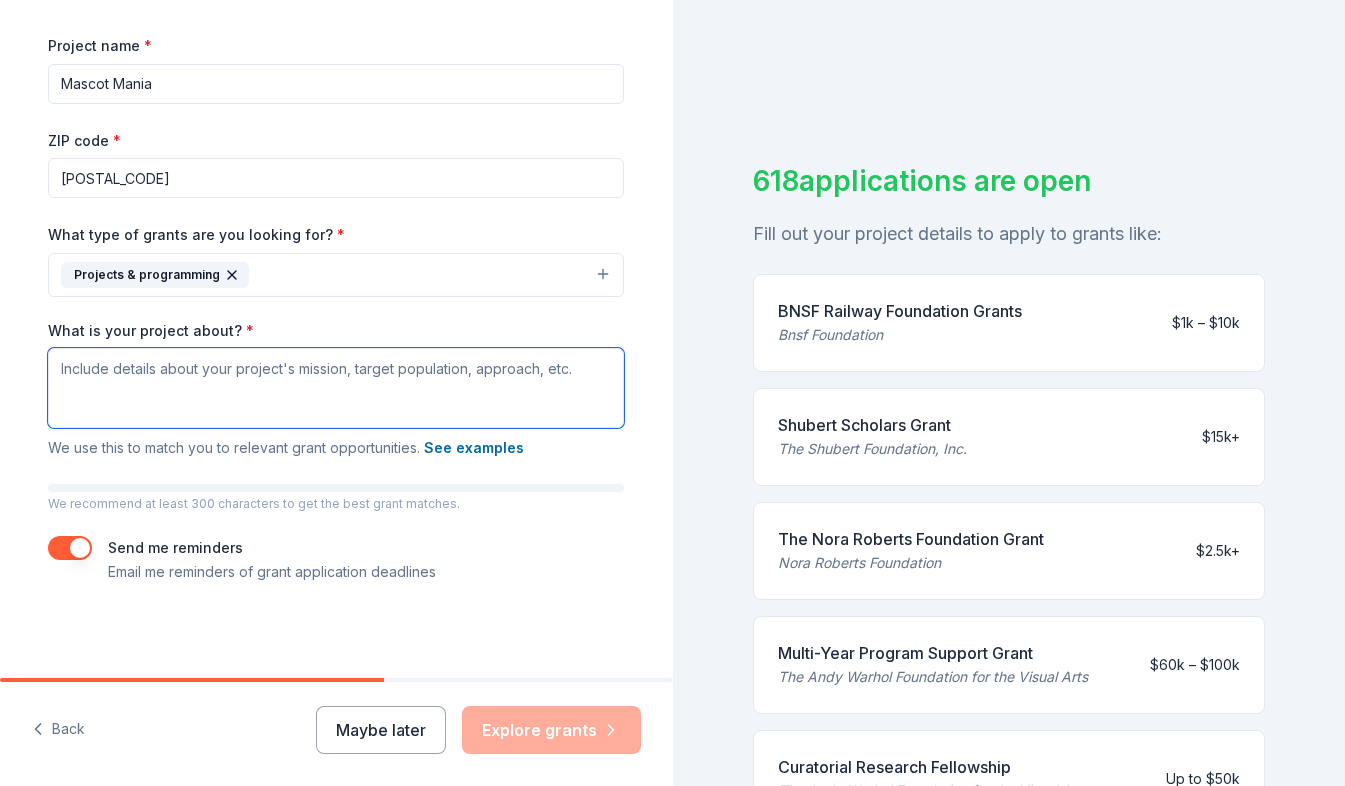 click on "What is your project about? *" at bounding box center [336, 388] 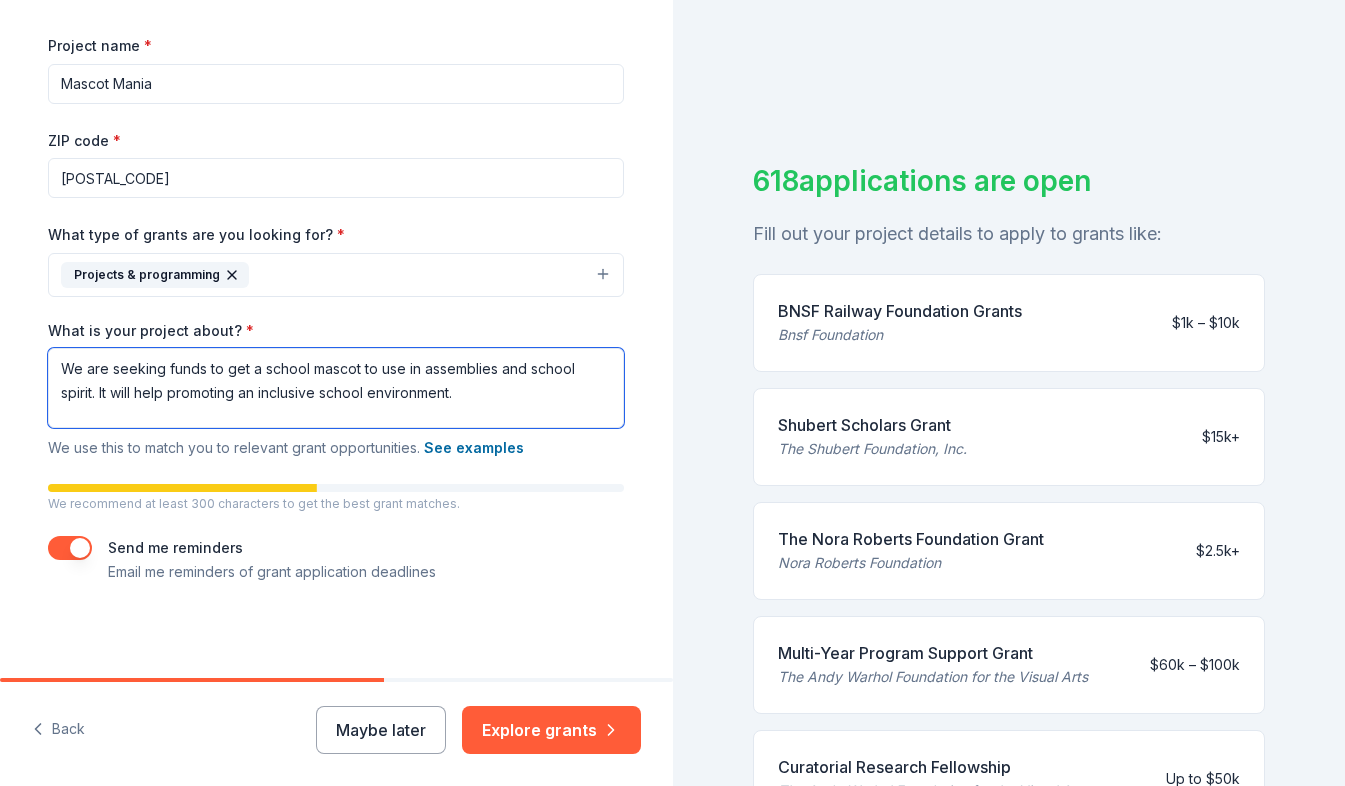 click on "We are seeking funds to get a school mascot to use in assemblies and school spirit. It will help promoting an inclusive school environment." at bounding box center [336, 388] 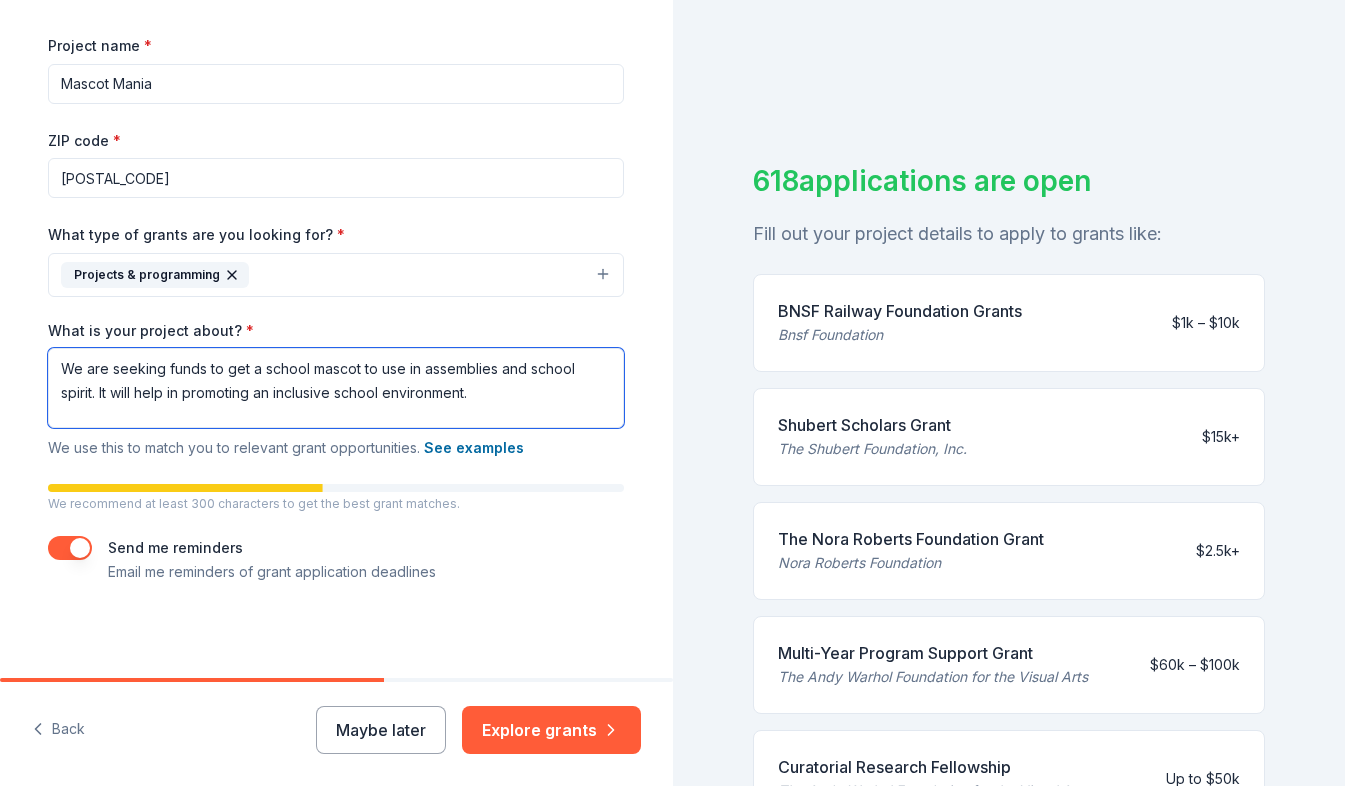 click on "We are seeking funds to get a school mascot to use in assemblies and school spirit. It will help in promoting an inclusive school environment." at bounding box center (336, 388) 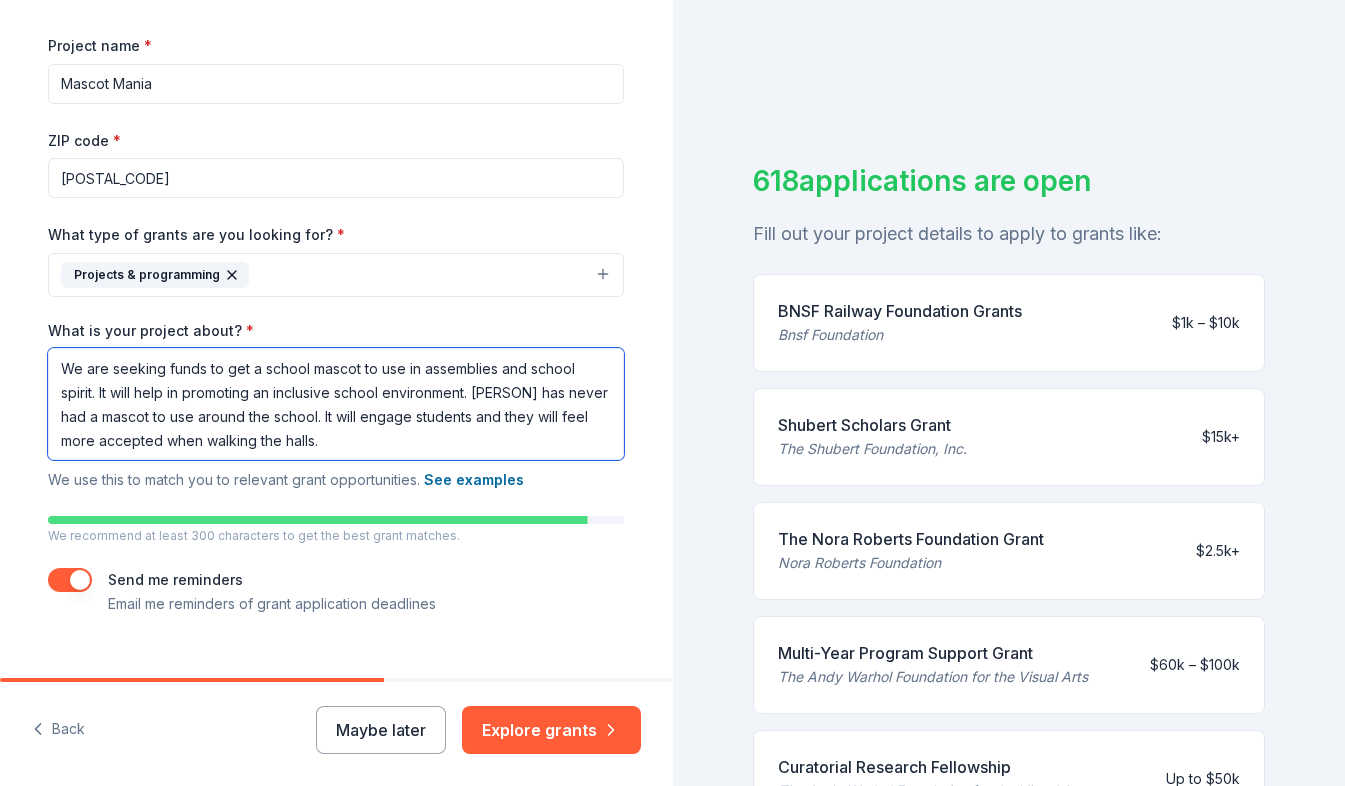 click on "We are seeking funds to get a school mascot to use in assemblies and school spirit. It will help in promoting an inclusive school environment. [PERSON] has never had a mascot to use around the school. It will engage students and they will feel more accepted when walking the halls." at bounding box center [336, 404] 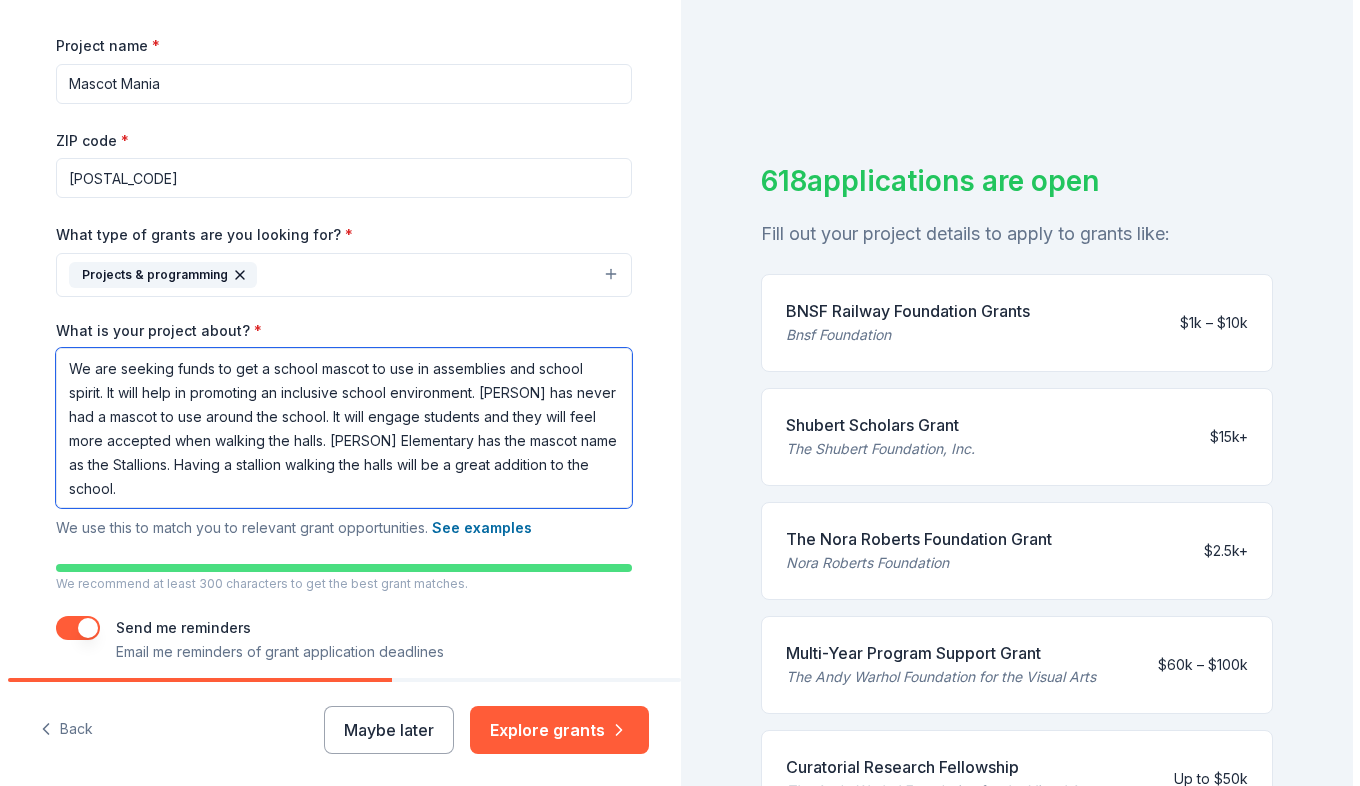scroll, scrollTop: 360, scrollLeft: 0, axis: vertical 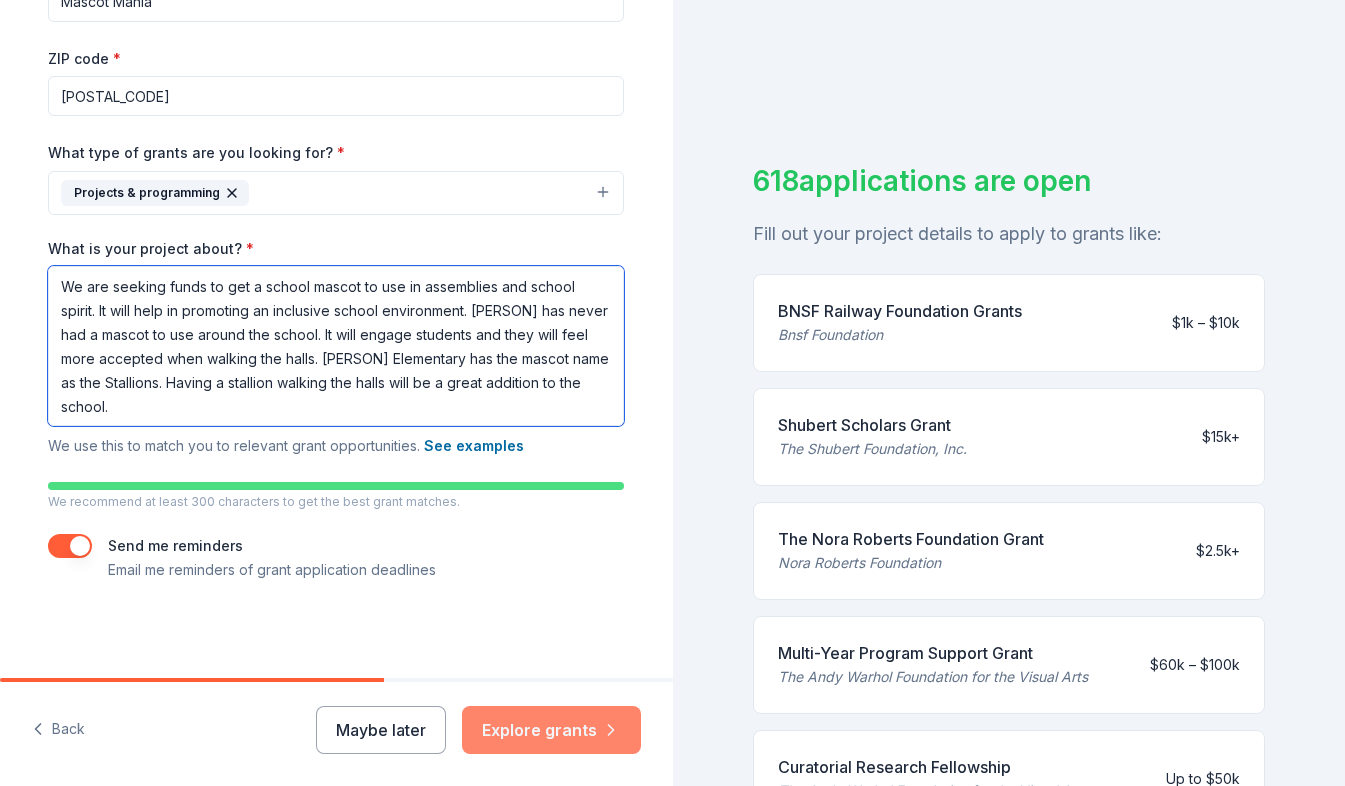 type on "We are seeking funds to get a school mascot to use in assemblies and school spirit. It will help in promoting an inclusive school environment. [PERSON] has never had a mascot to use around the school. It will engage students and they will feel more accepted when walking the halls. [PERSON] Elementary has the mascot name as the Stallions. Having a stallion walking the halls will be a great addition to the school." 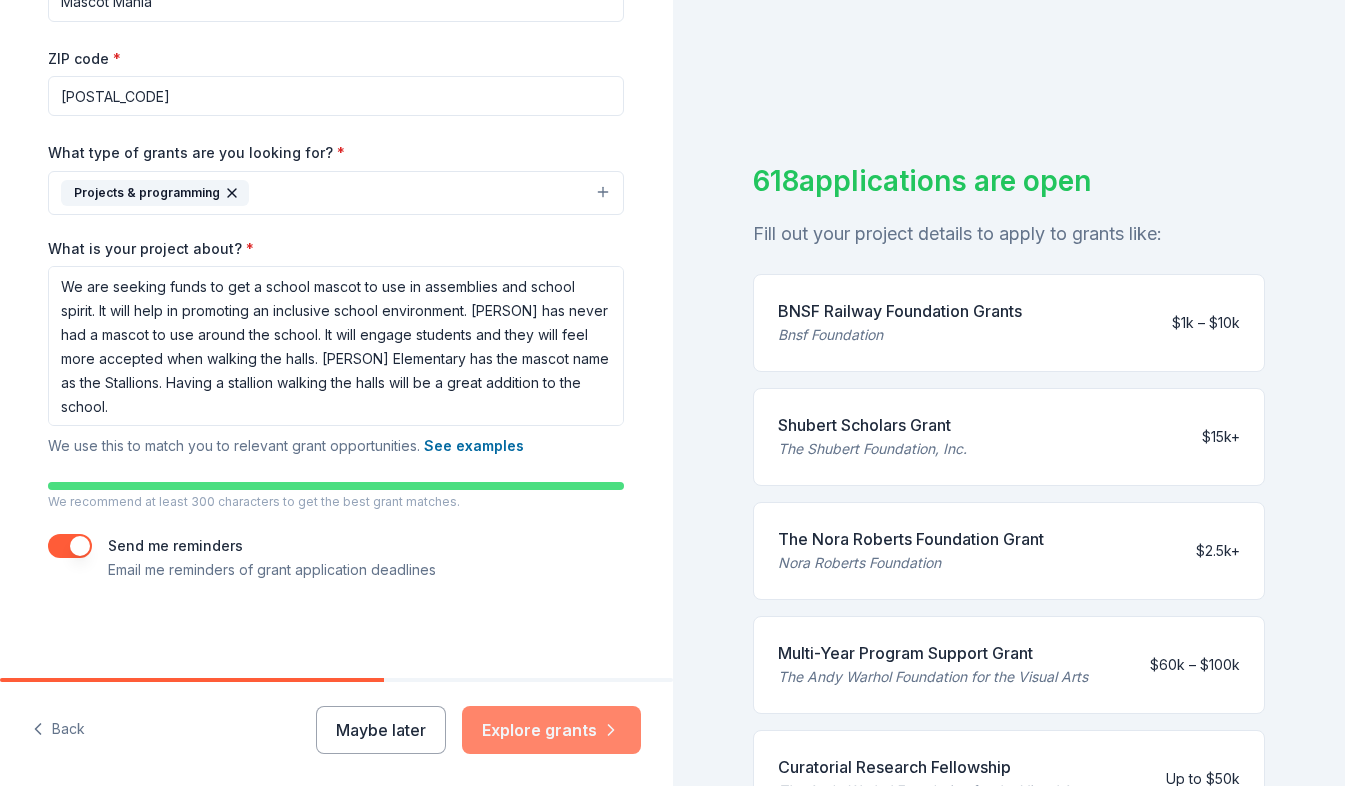 click on "Explore grants" at bounding box center (551, 730) 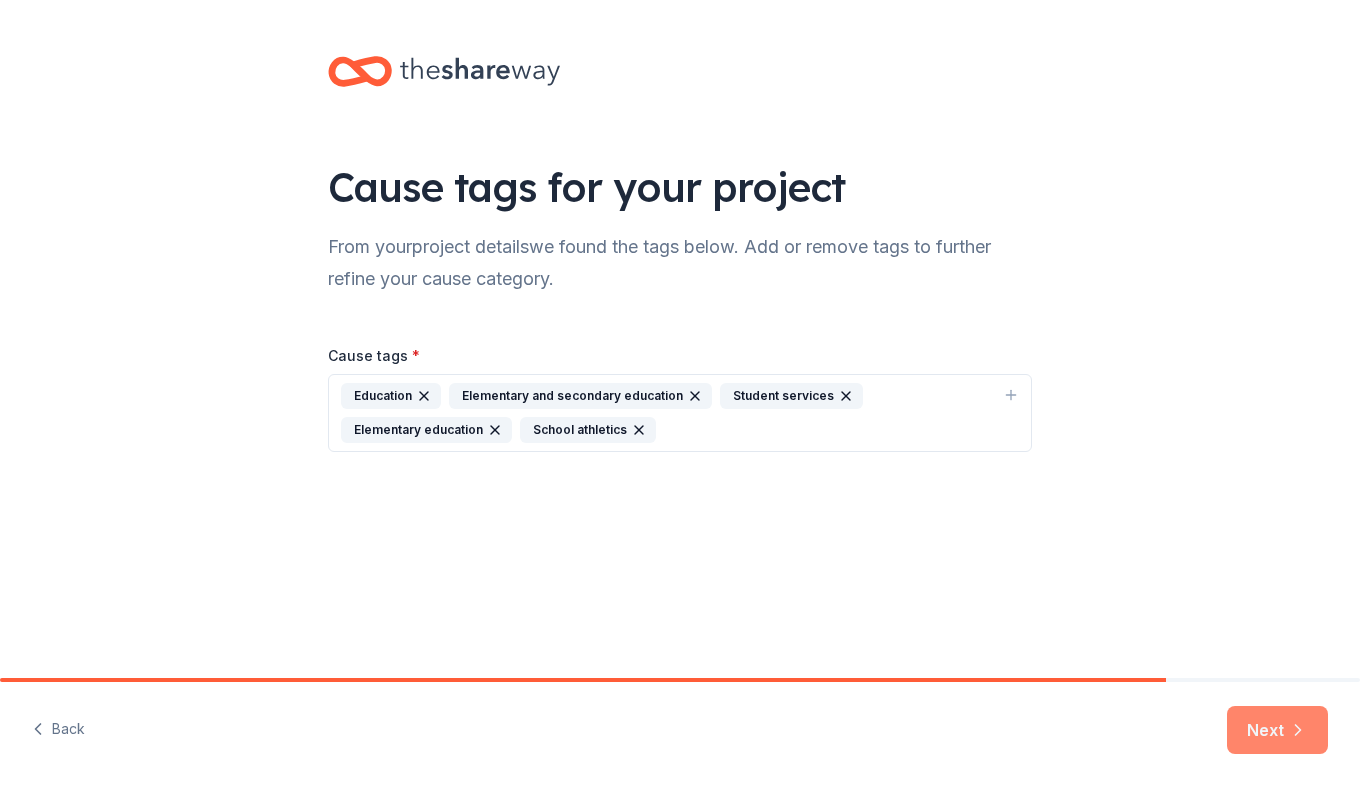 click on "Next" at bounding box center [1277, 730] 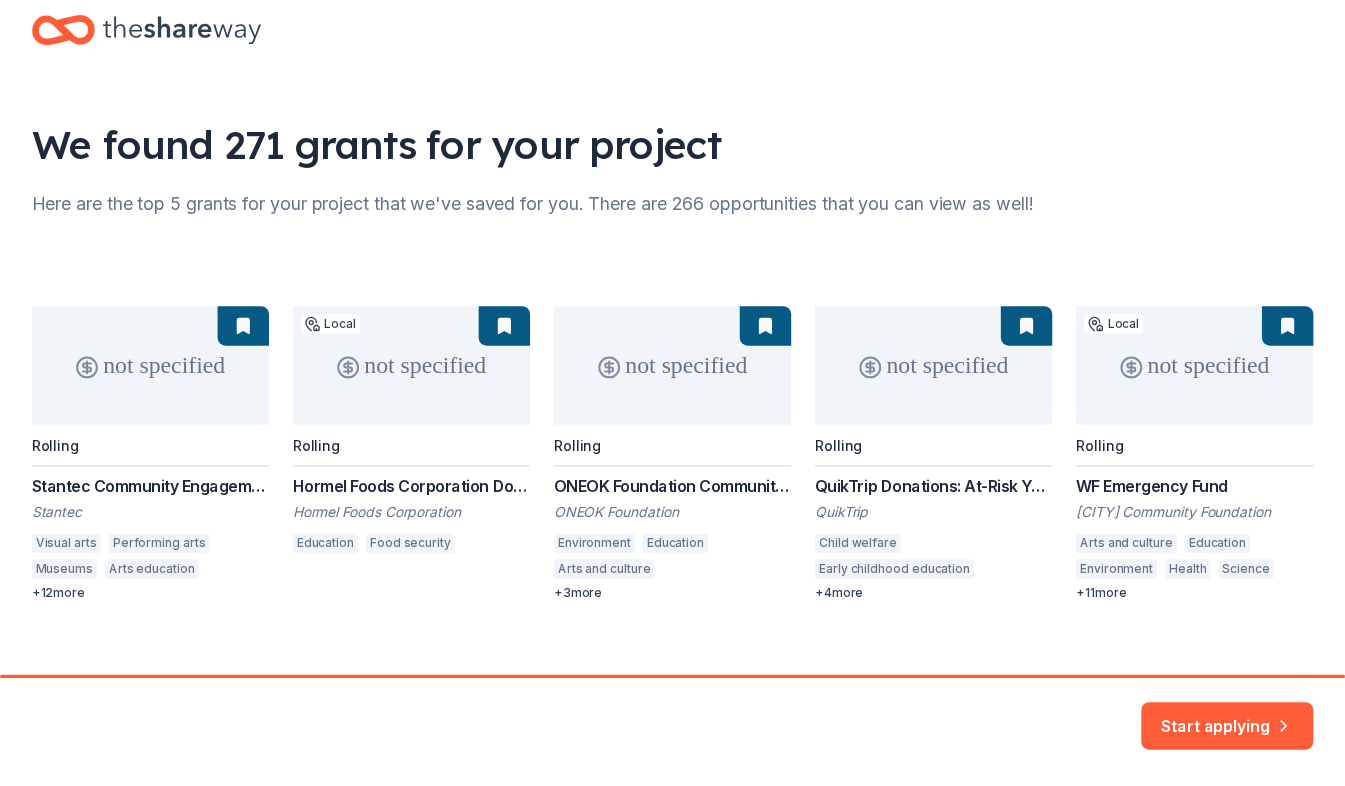 scroll, scrollTop: 67, scrollLeft: 0, axis: vertical 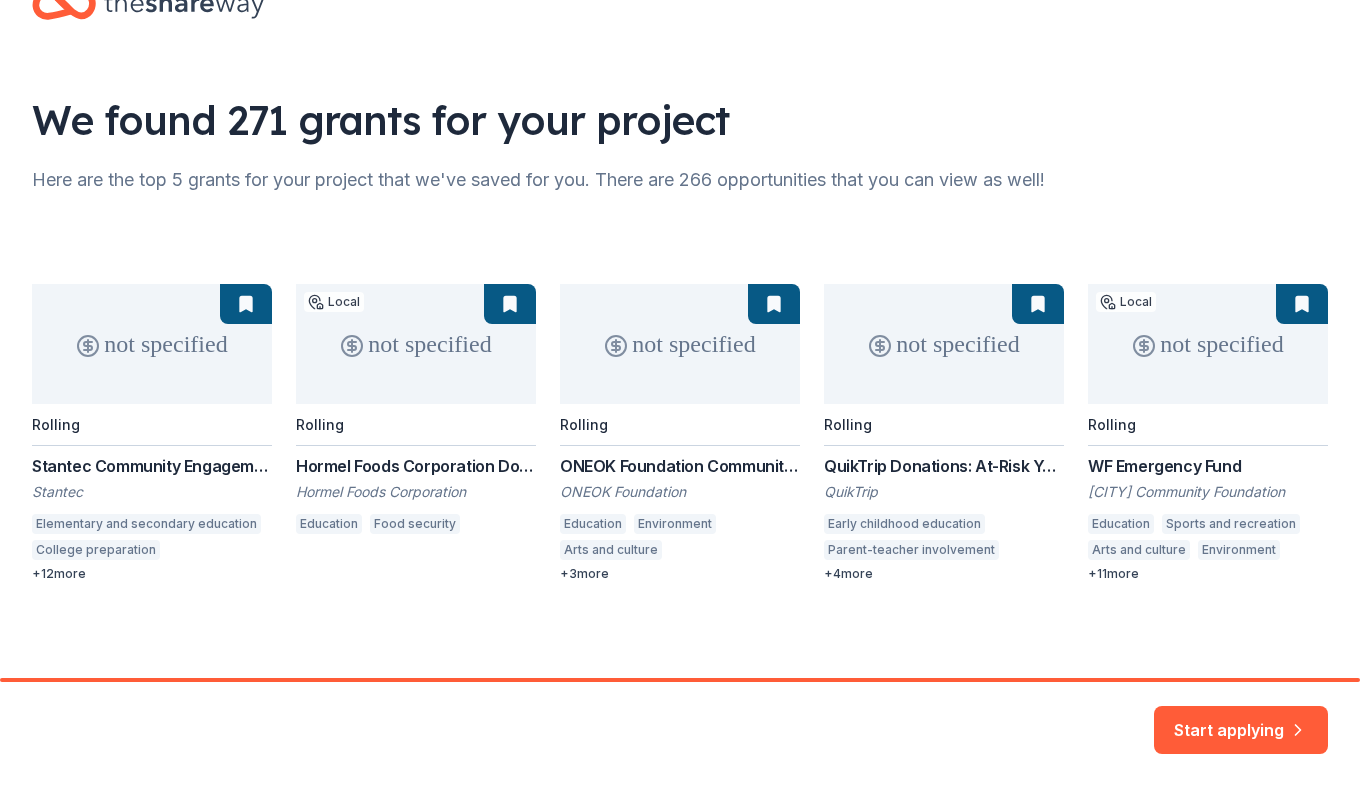 click on "not specified Rolling Stantec Community Engagement Grant Stantec Elementary and secondary education College preparation Vocational education Education services Visual arts Performing arts Museums Arts education Orchestral music Environment Energy efficiency Air quality Climate change Health care clinics Television Radio +  12  more not specified Local Rolling Hormel Foods Corporation Donations Hormel Foods Corporation Education Food security not specified Rolling ONEOK Foundation Community Investments Grants ONEOK Foundation Education Environment Arts and culture Community and economic development Human services Health +  3  more not specified Local Rolling QuikTrip Donations: At-Risk Youth and Early Childhood Education QuikTrip Early childhood education Parent-teacher involvement Child welfare Child development Parent education Child care +  4  more not specified Local Rolling WF Emergency Fund Wichita Community Foundation Education Sports and recreation Arts and culture Environment Health Science Social sciences" at bounding box center [680, 433] 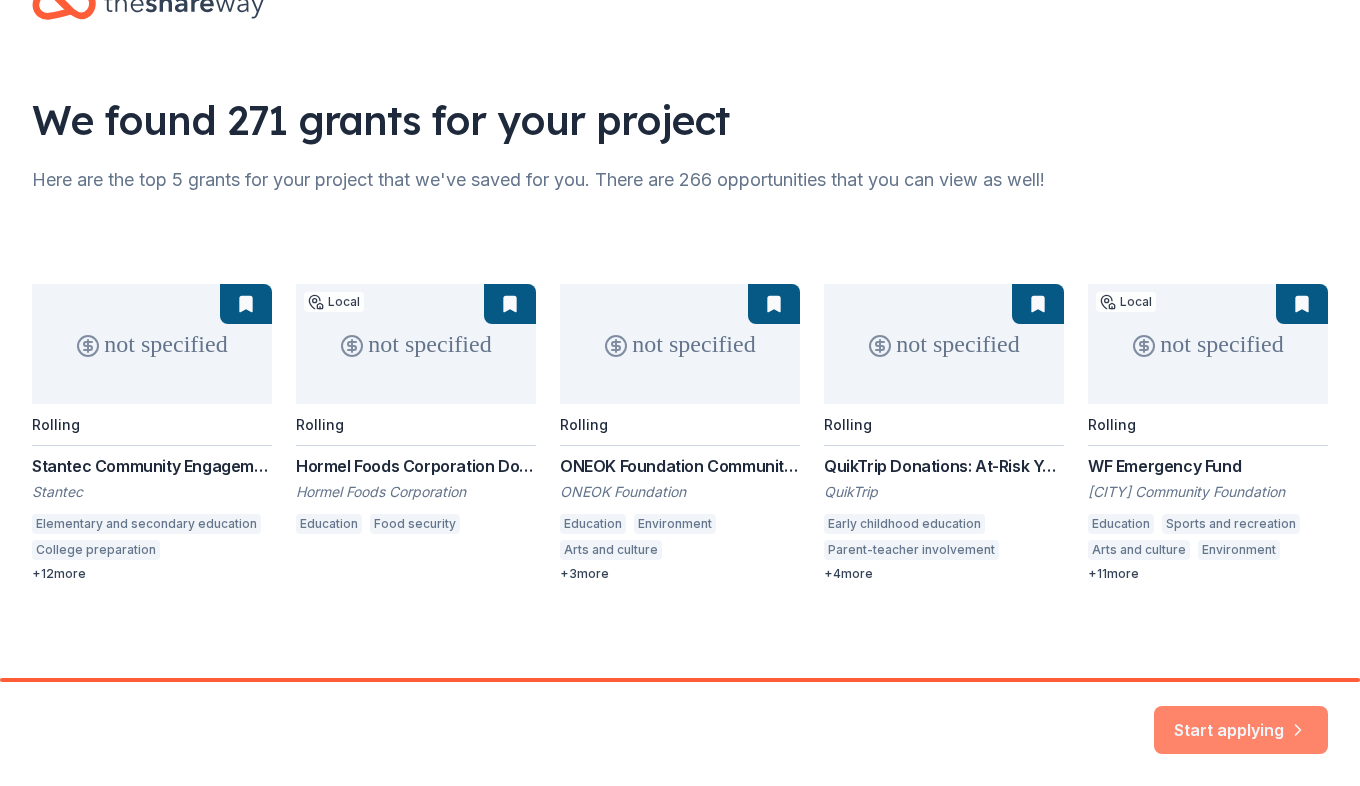 click on "Start applying" at bounding box center (1241, 723) 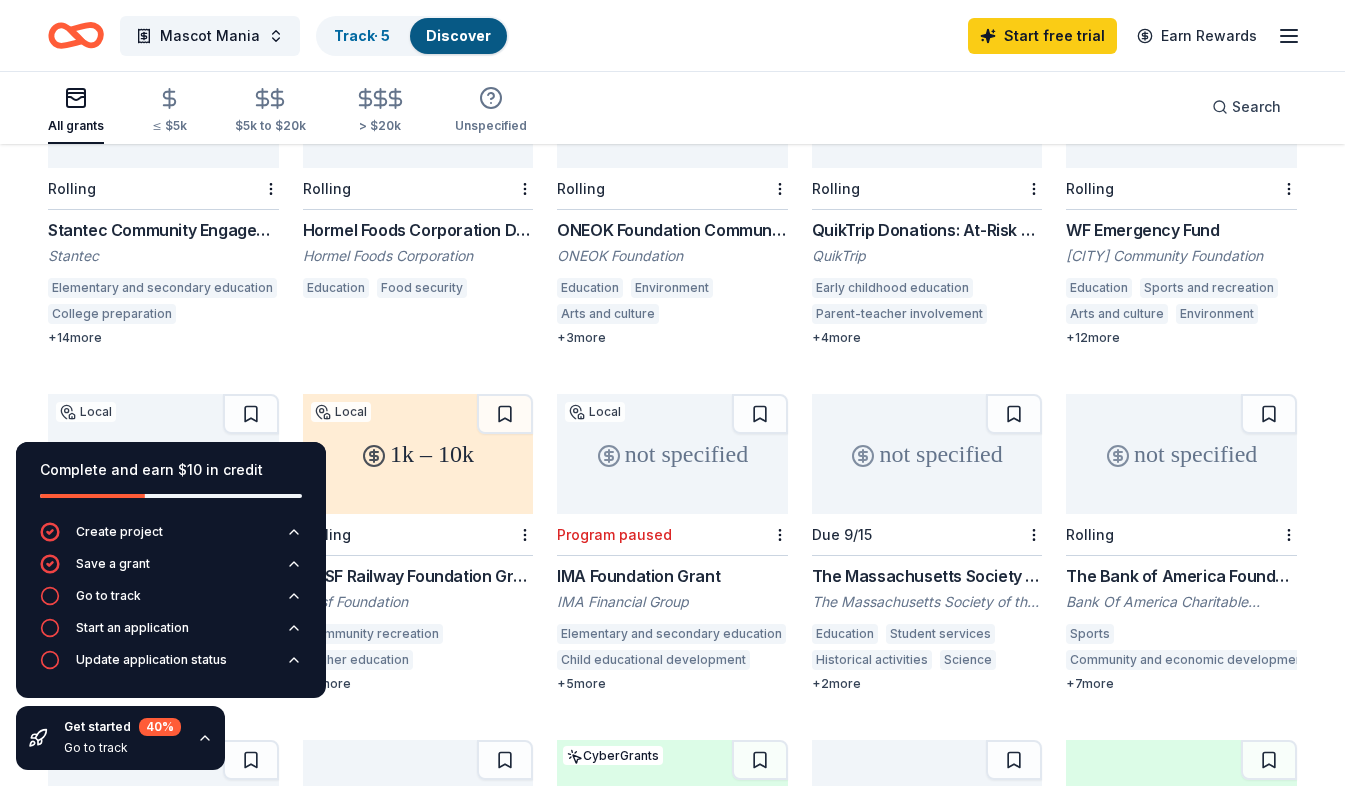 scroll, scrollTop: 200, scrollLeft: 0, axis: vertical 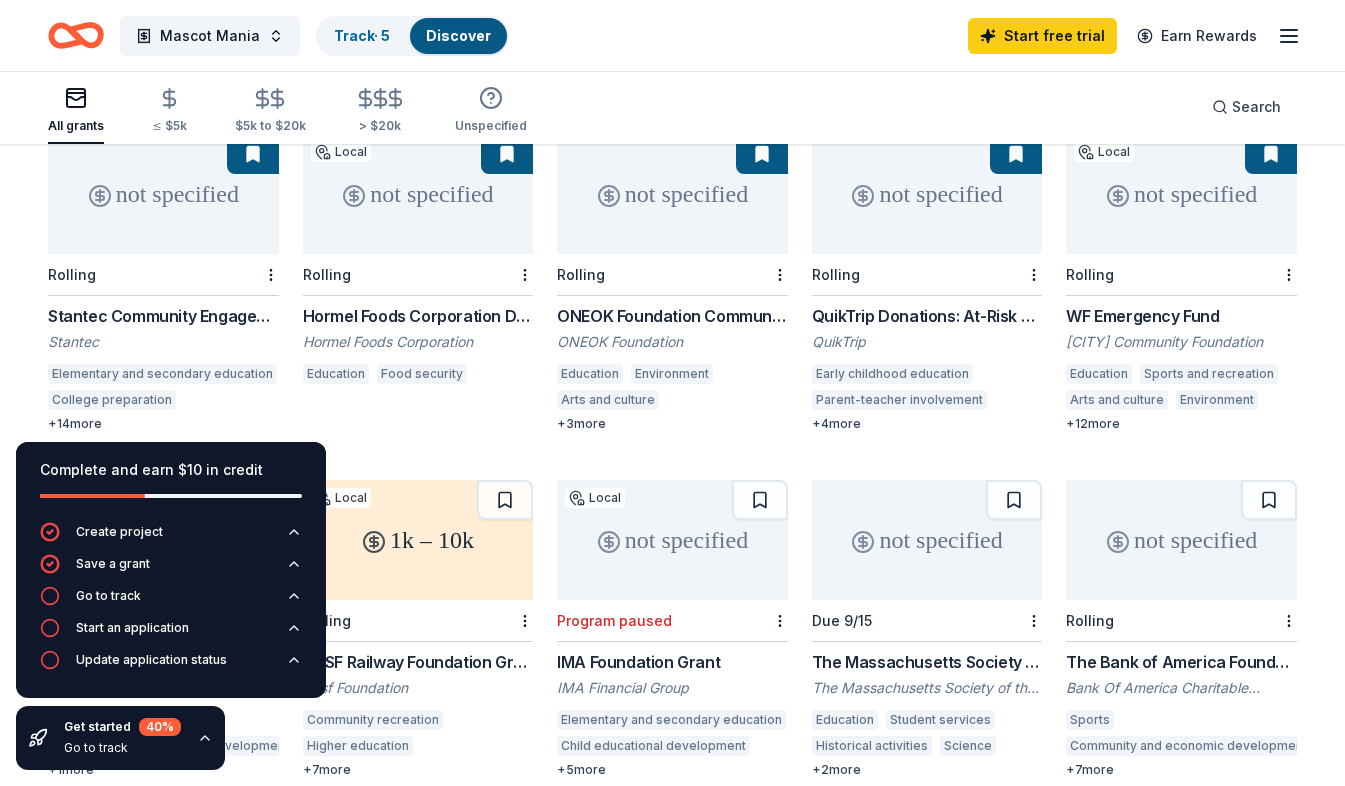 click on "not specified" at bounding box center (927, 194) 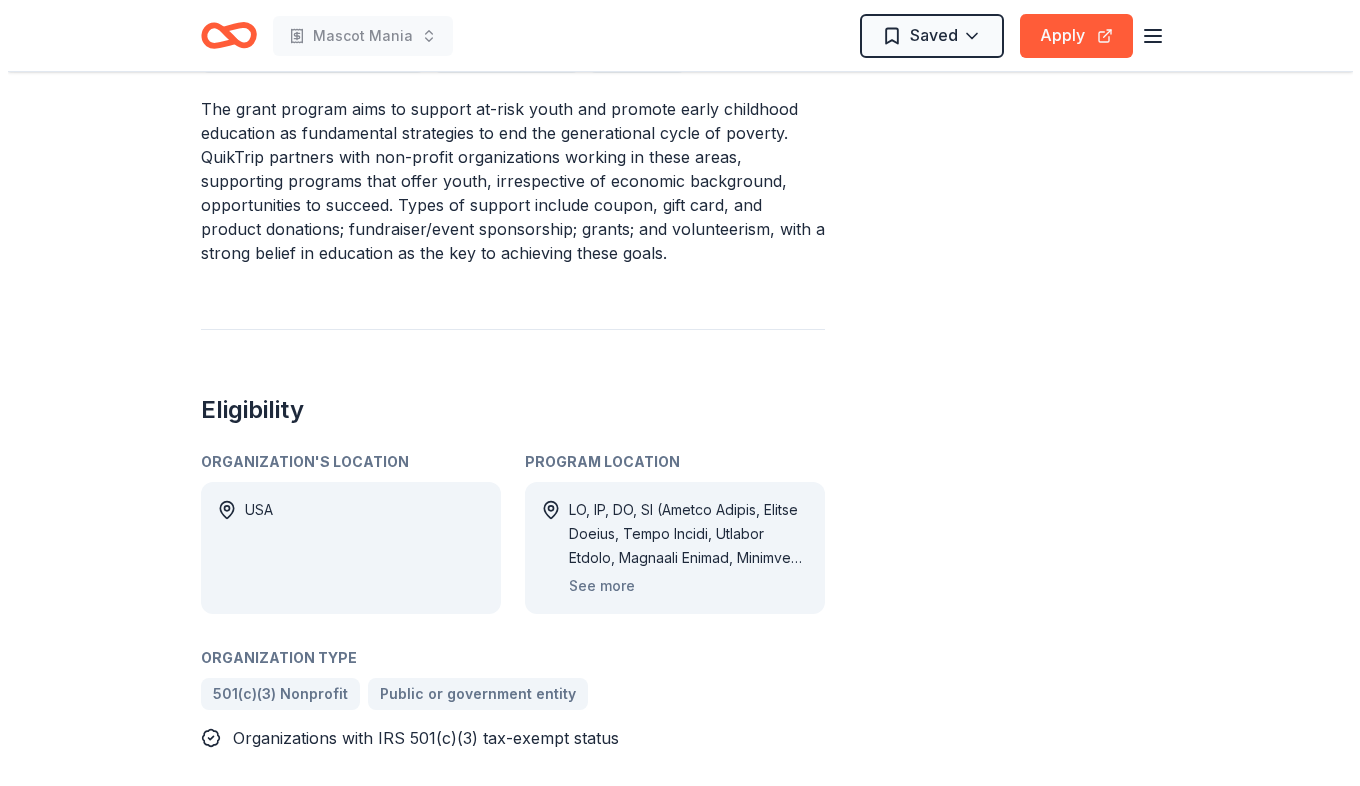 scroll, scrollTop: 900, scrollLeft: 0, axis: vertical 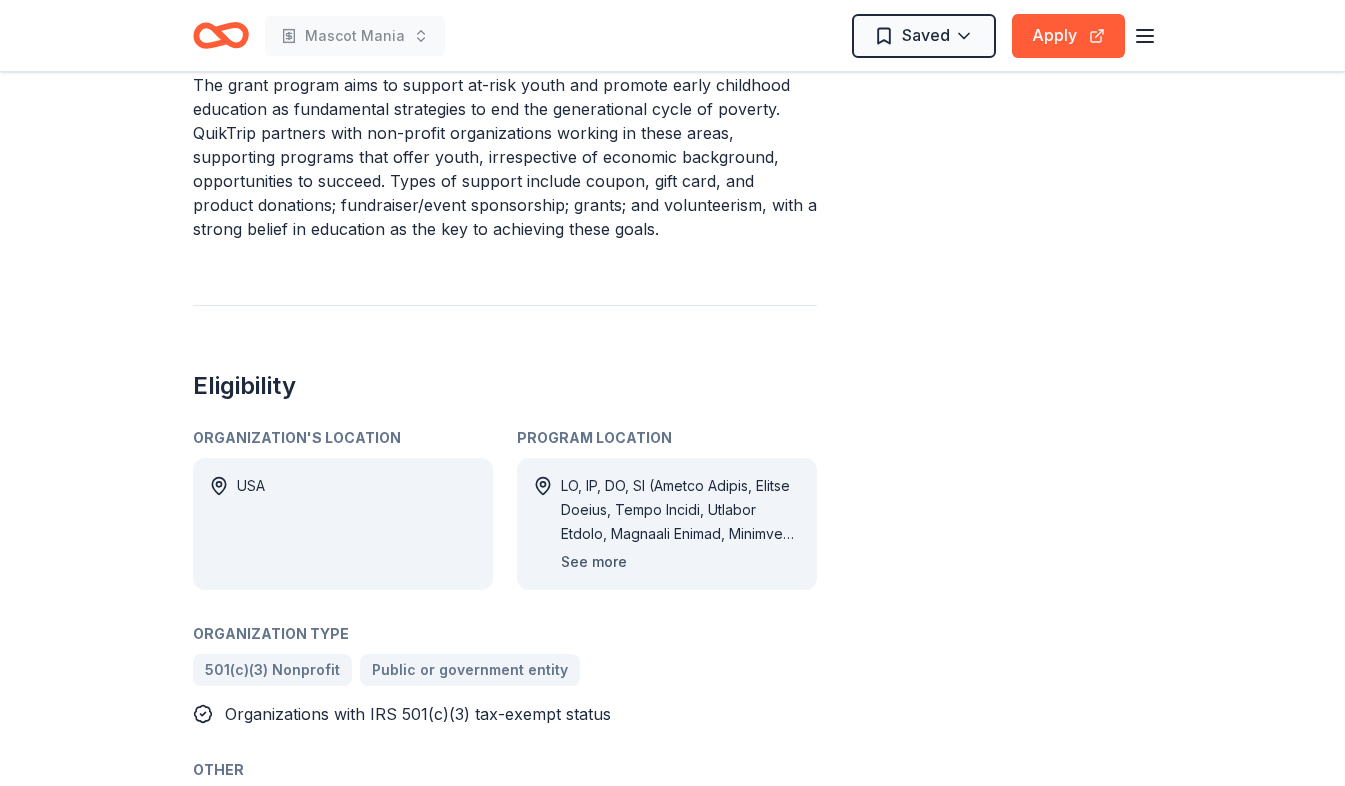 click on "See more" at bounding box center (594, 562) 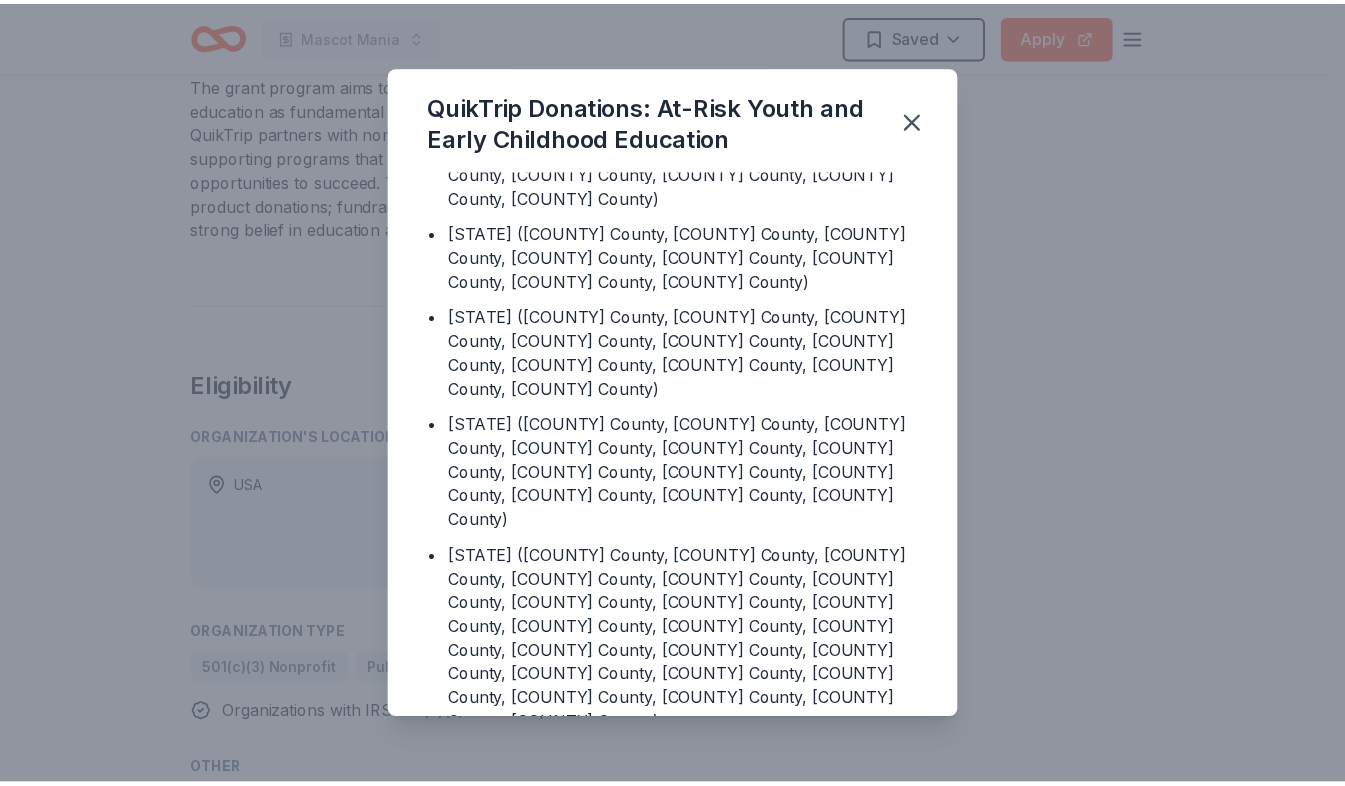 scroll, scrollTop: 300, scrollLeft: 0, axis: vertical 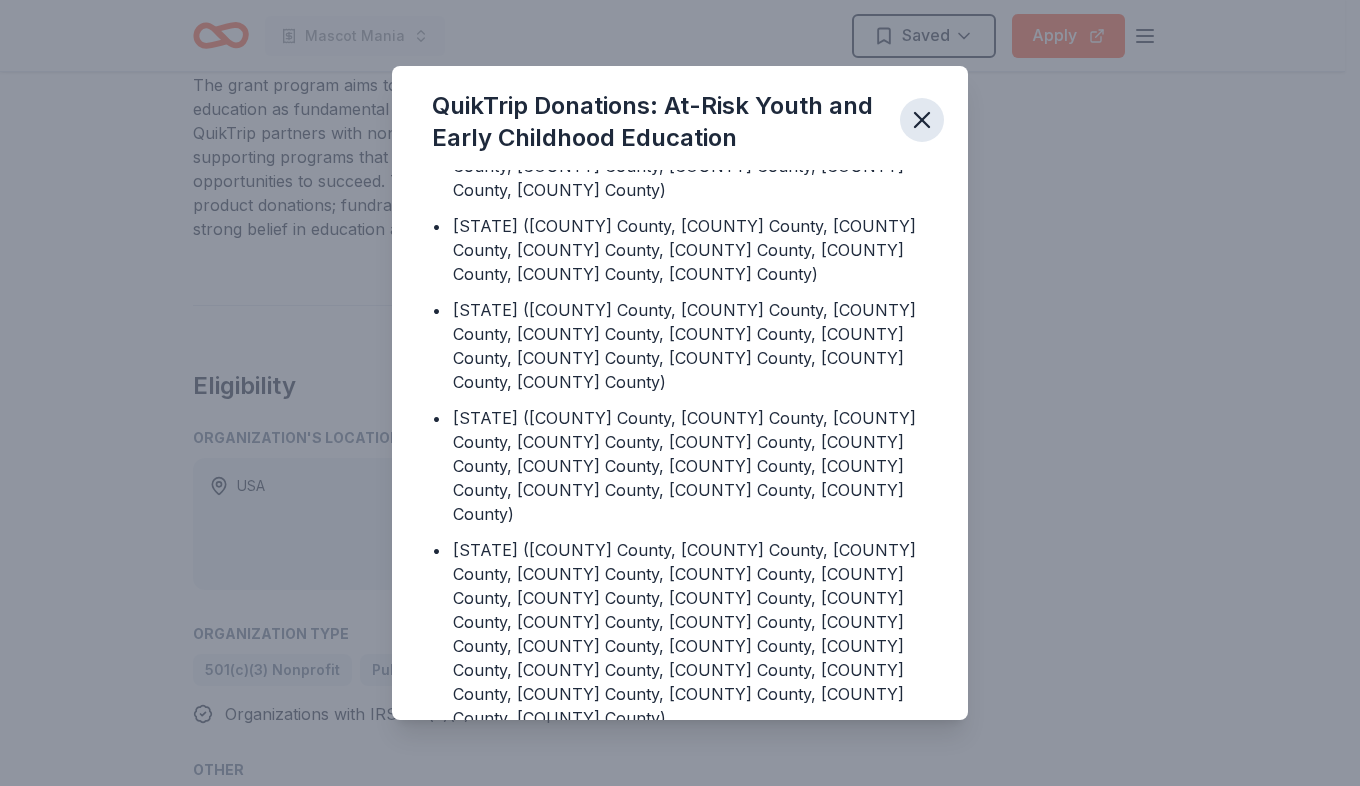 click 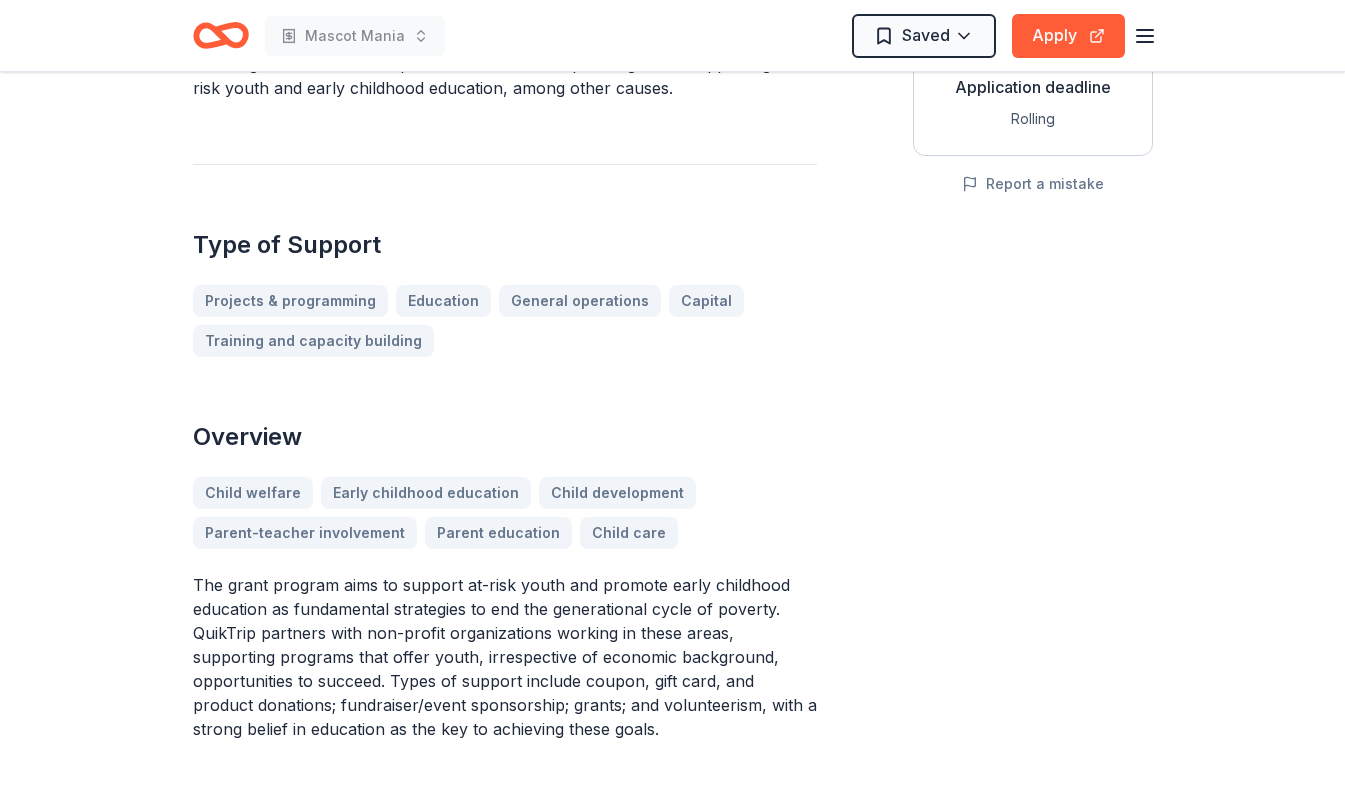 scroll, scrollTop: 600, scrollLeft: 0, axis: vertical 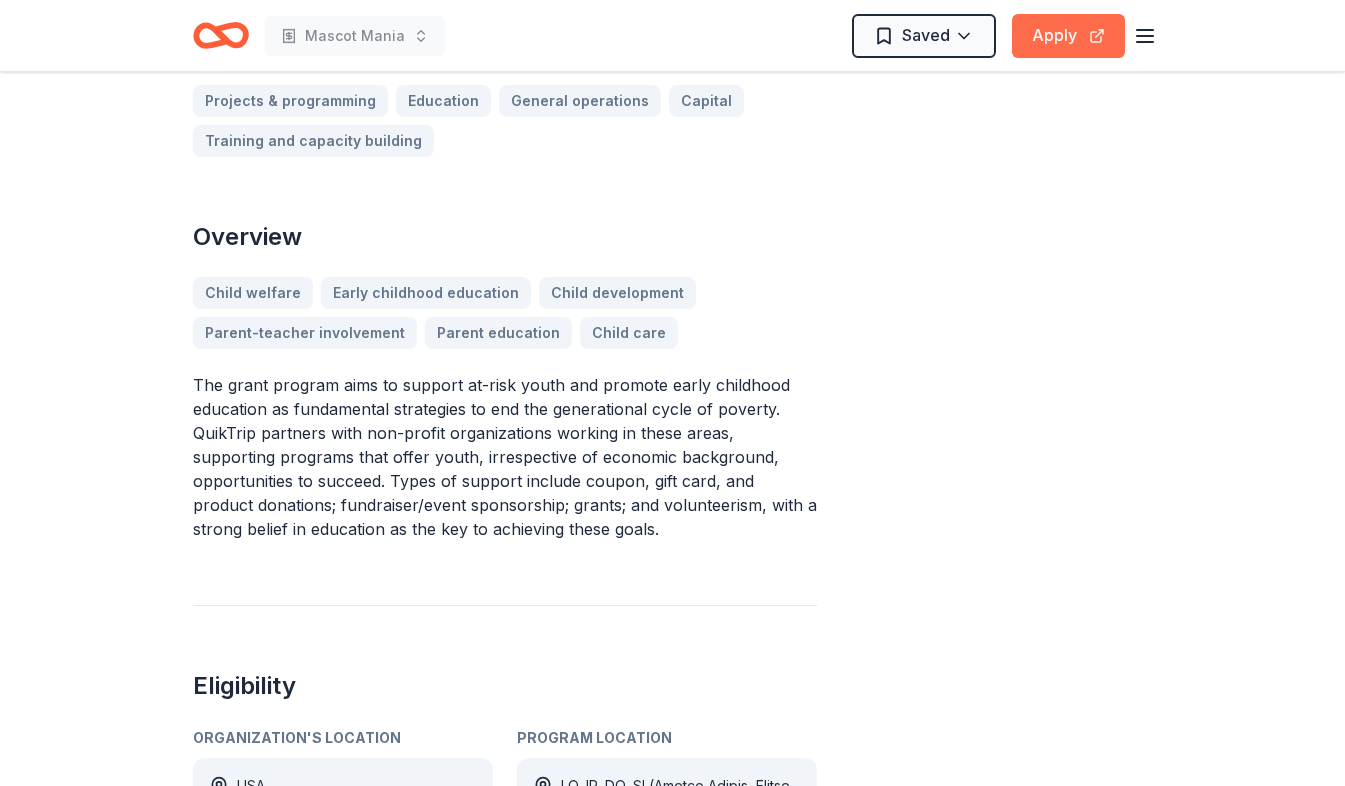 click on "Apply" at bounding box center (1068, 36) 